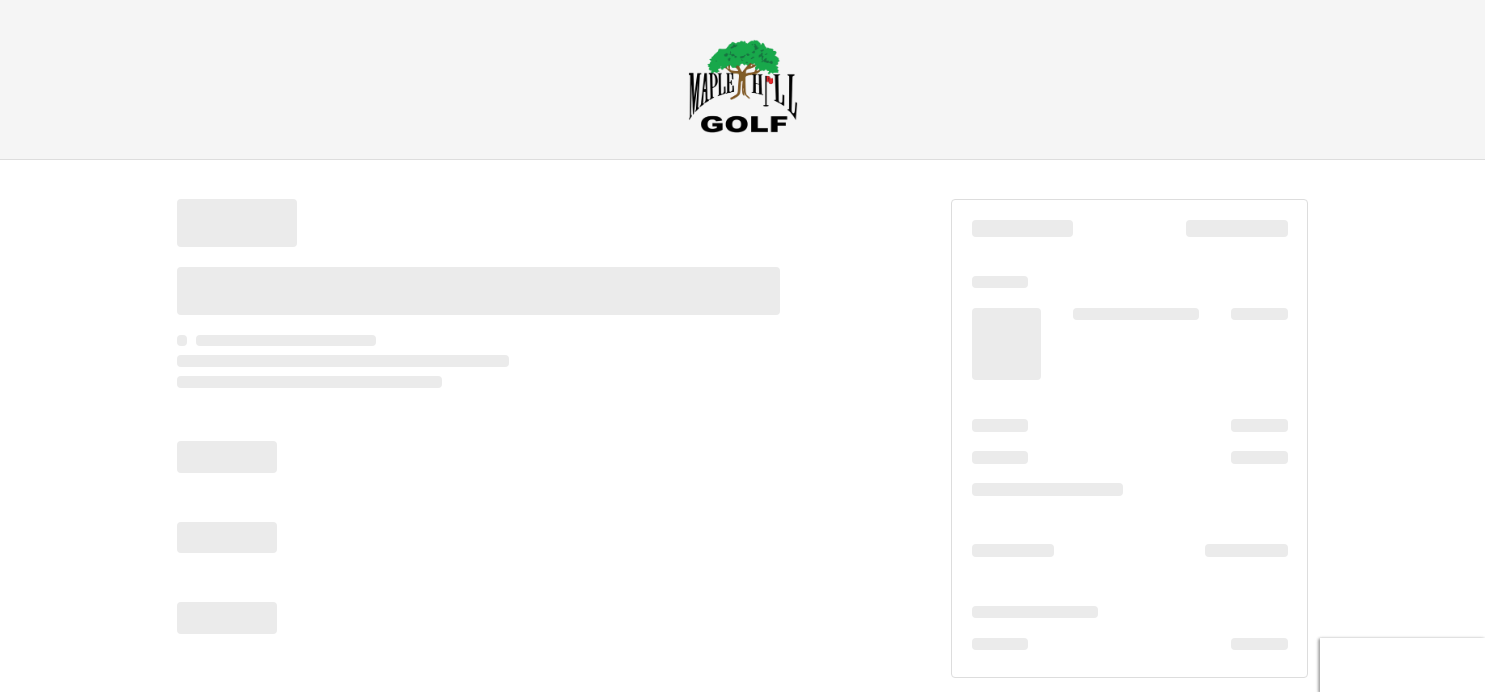 scroll, scrollTop: 0, scrollLeft: 0, axis: both 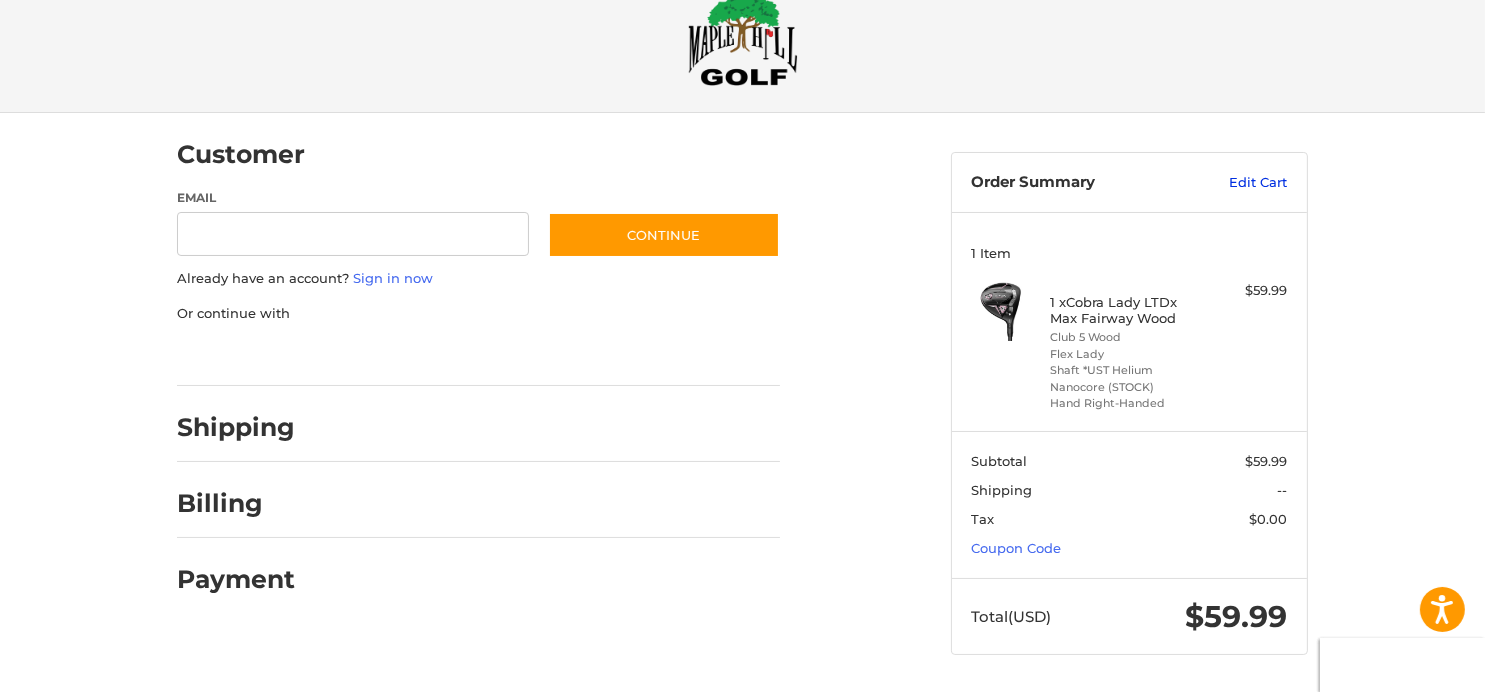 click on "Edit Cart" at bounding box center (1237, 183) 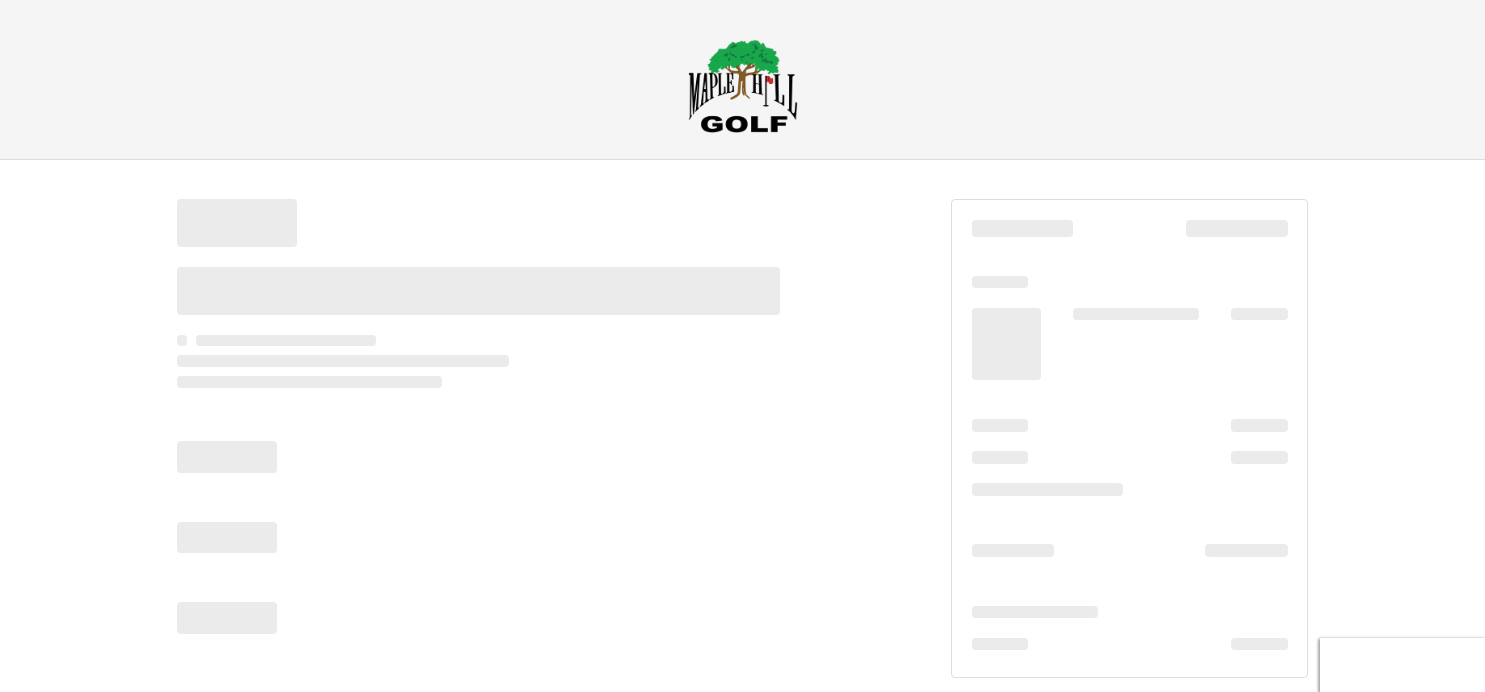 scroll, scrollTop: 0, scrollLeft: 0, axis: both 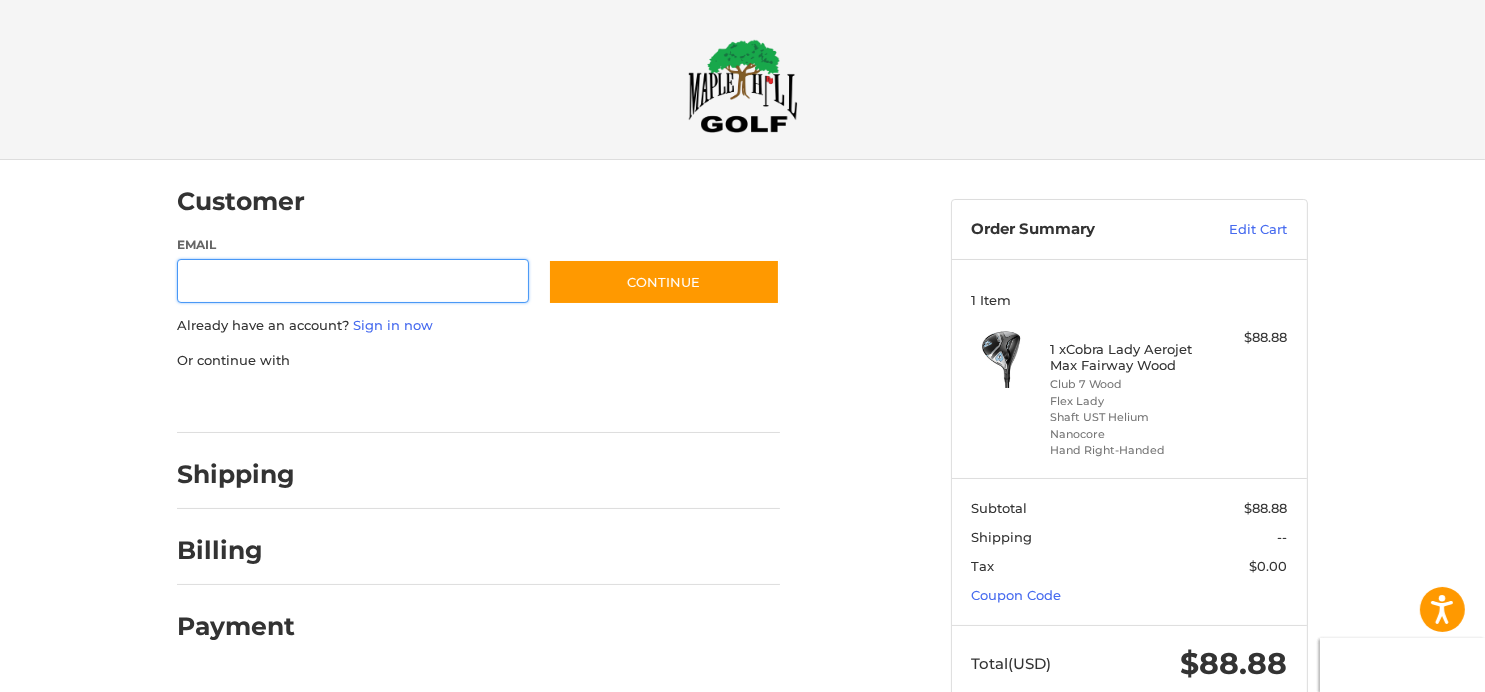 click on "Email" at bounding box center [353, 281] 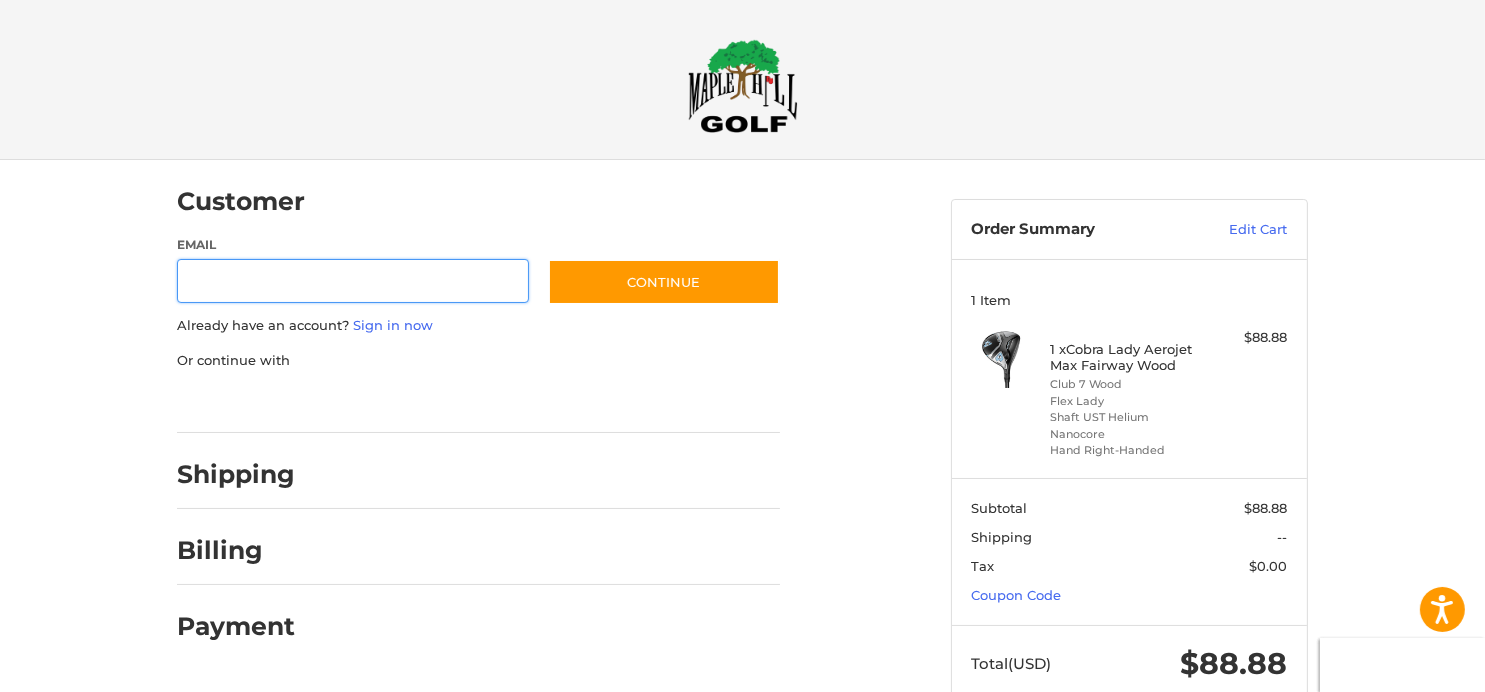 type on "**********" 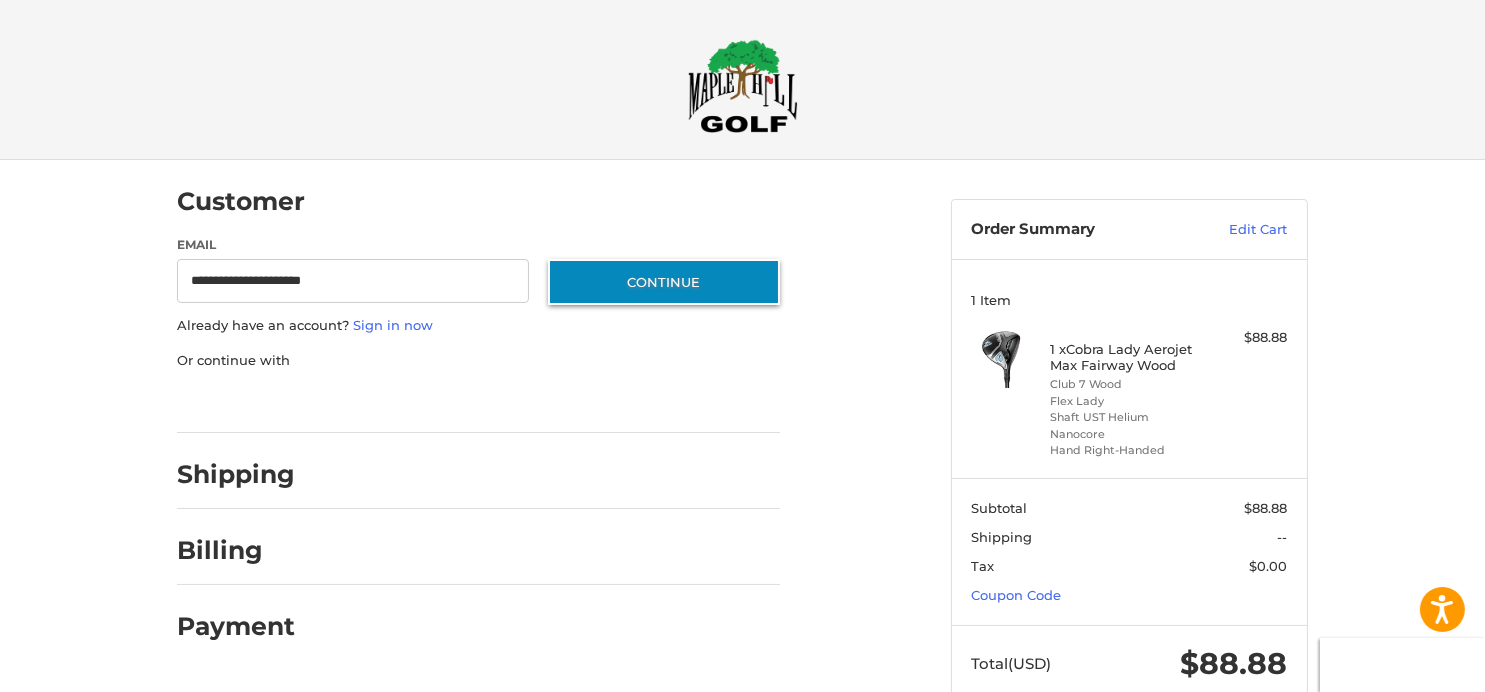 click on "Continue" at bounding box center (664, 282) 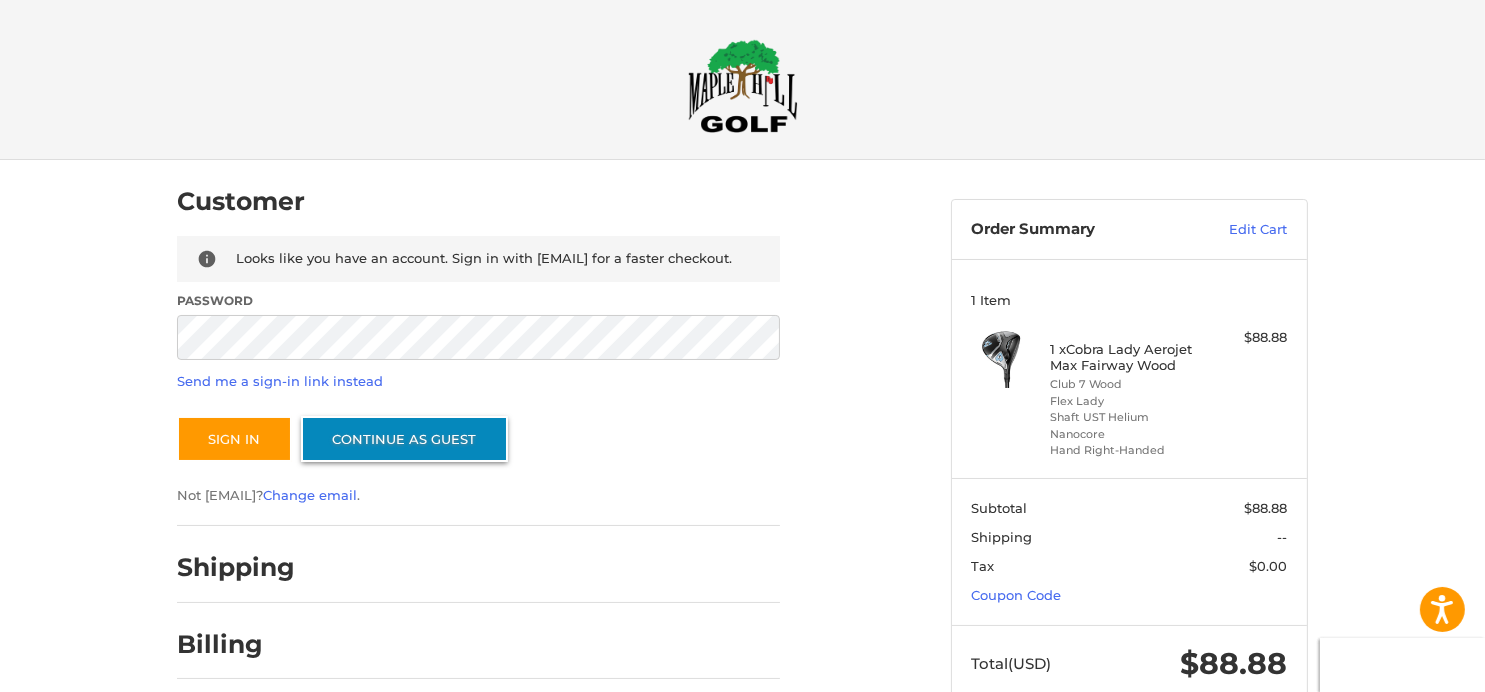 click on "Continue as guest" at bounding box center [404, 439] 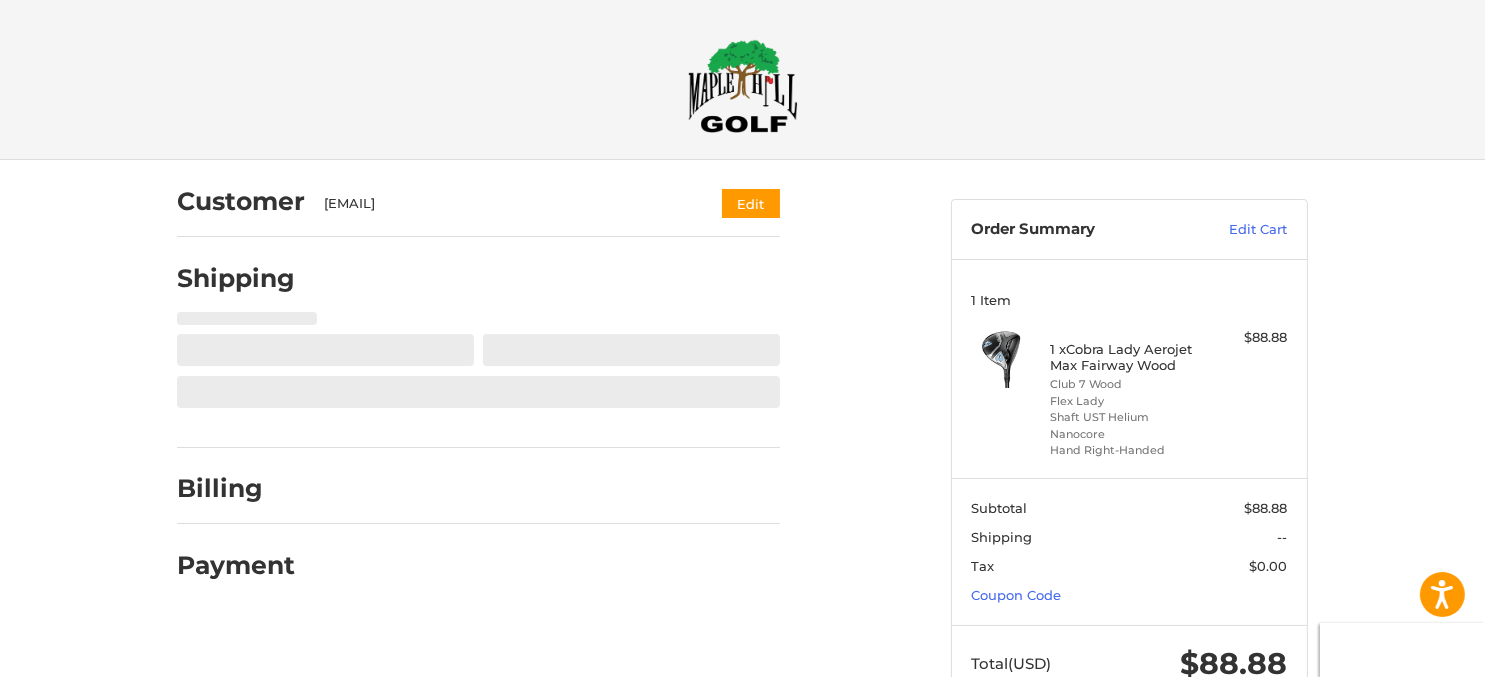 select on "**" 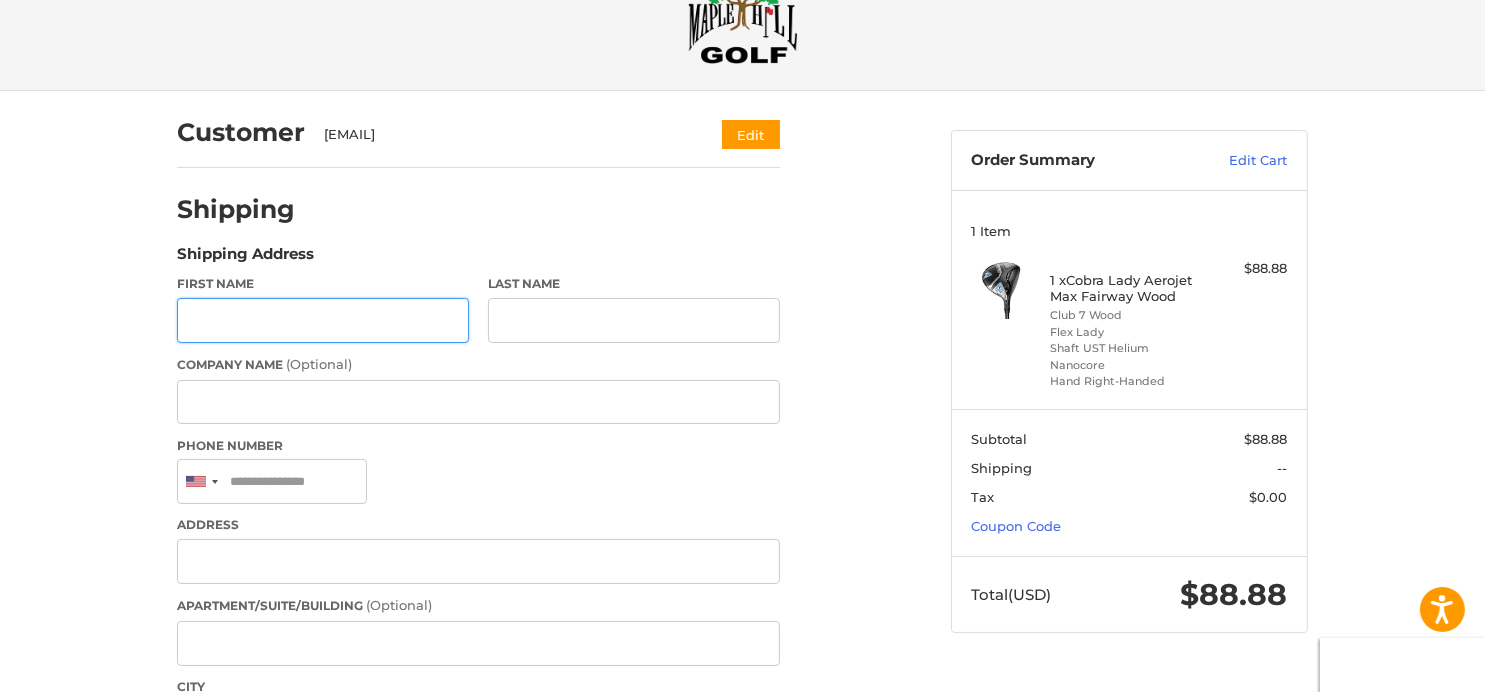 scroll, scrollTop: 97, scrollLeft: 0, axis: vertical 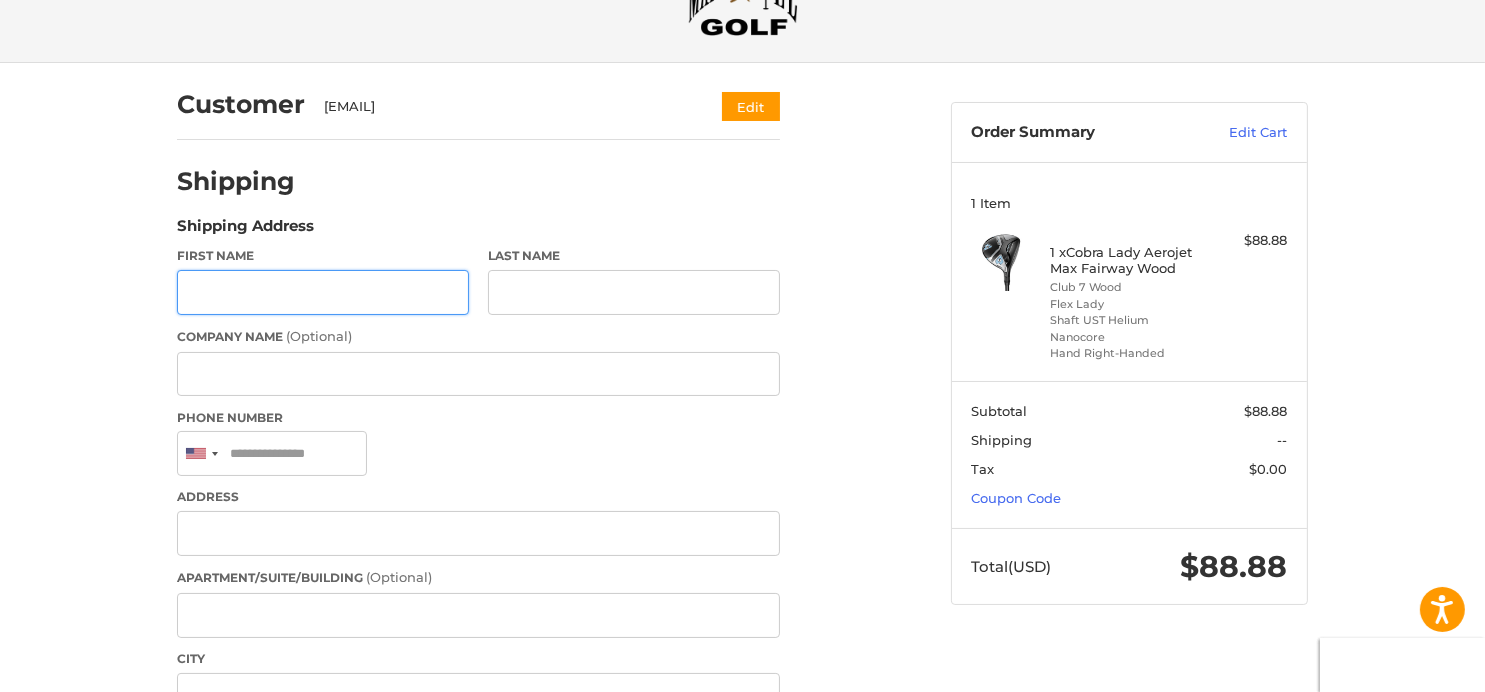 click on "First Name" at bounding box center (323, 292) 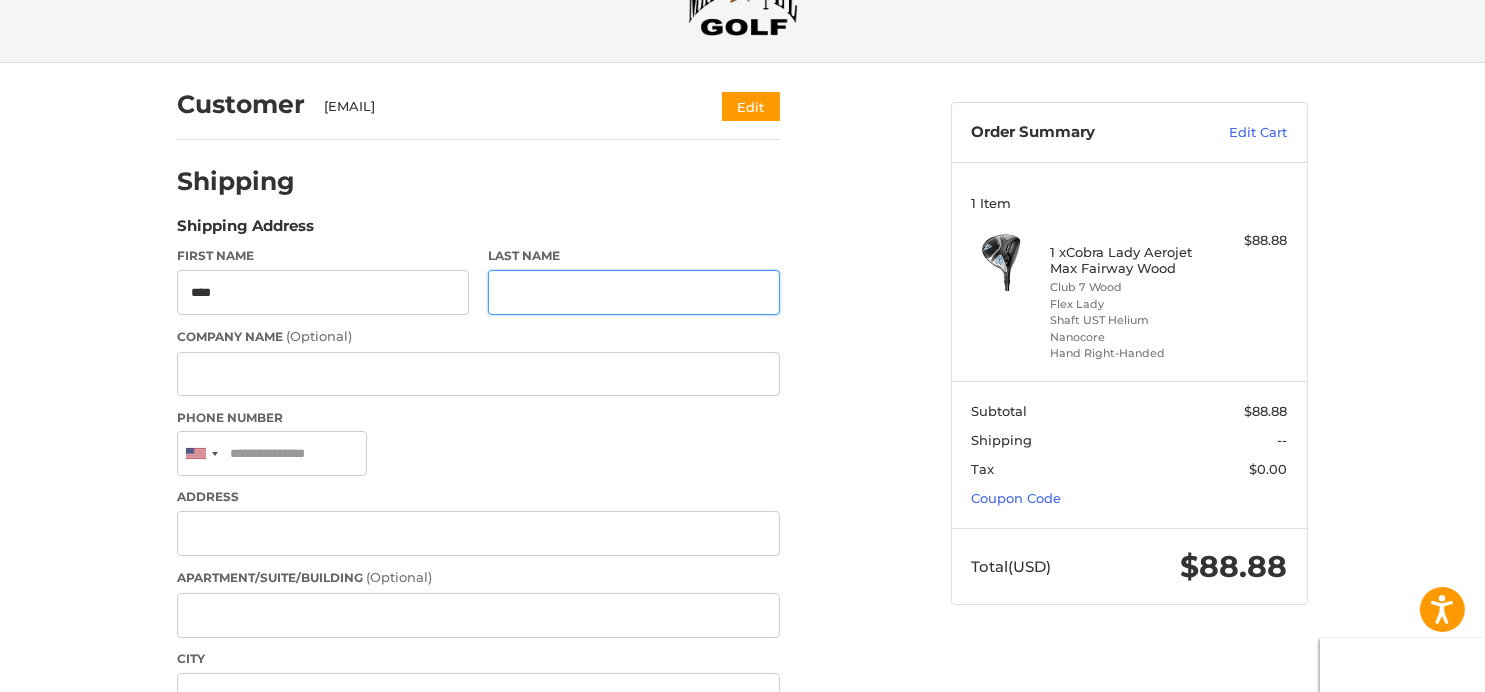 type on "****" 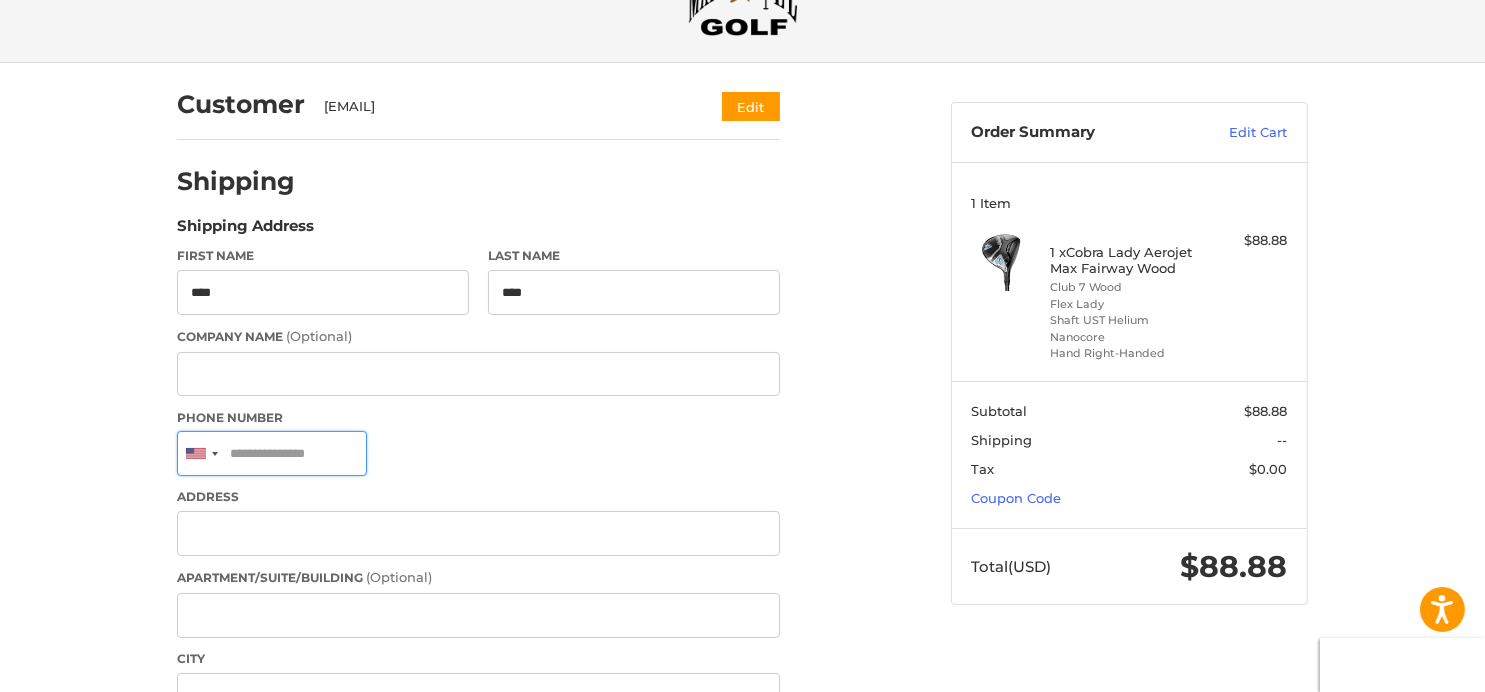 type on "**********" 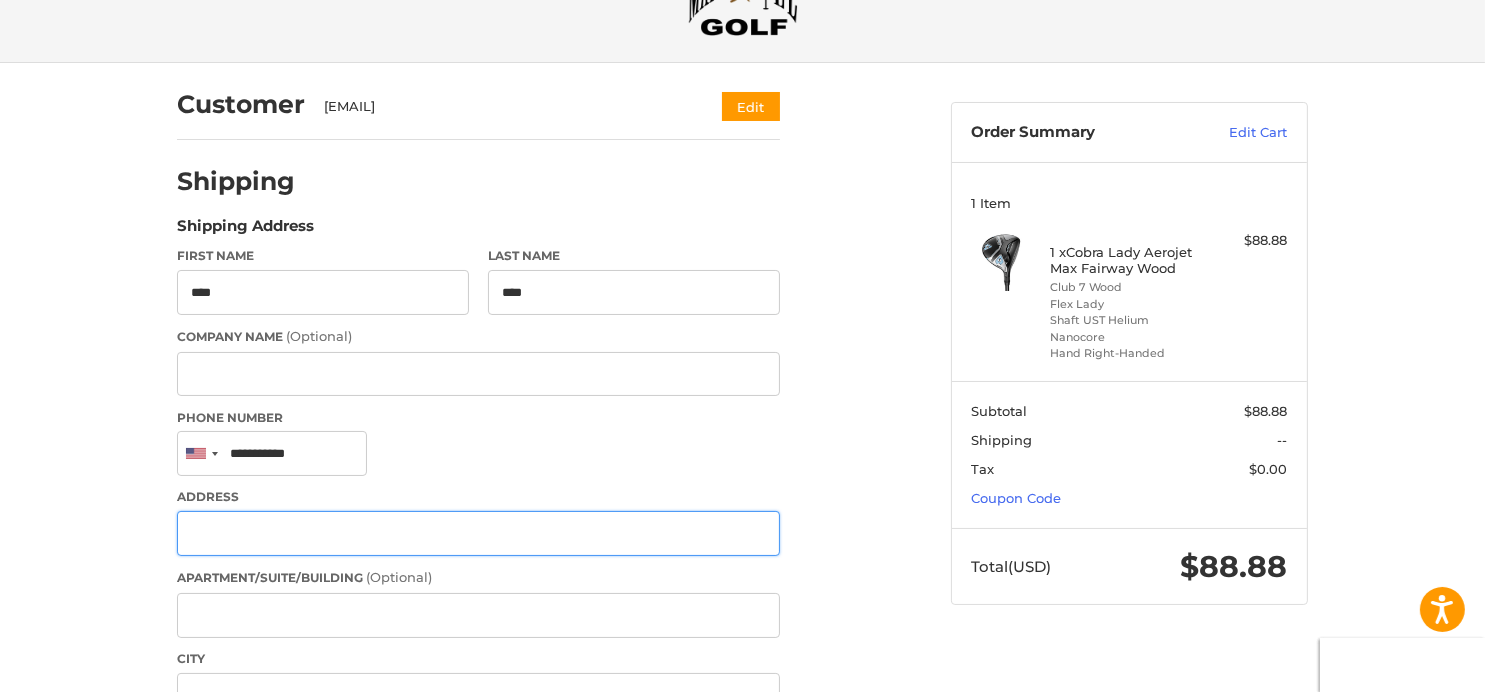 type on "**********" 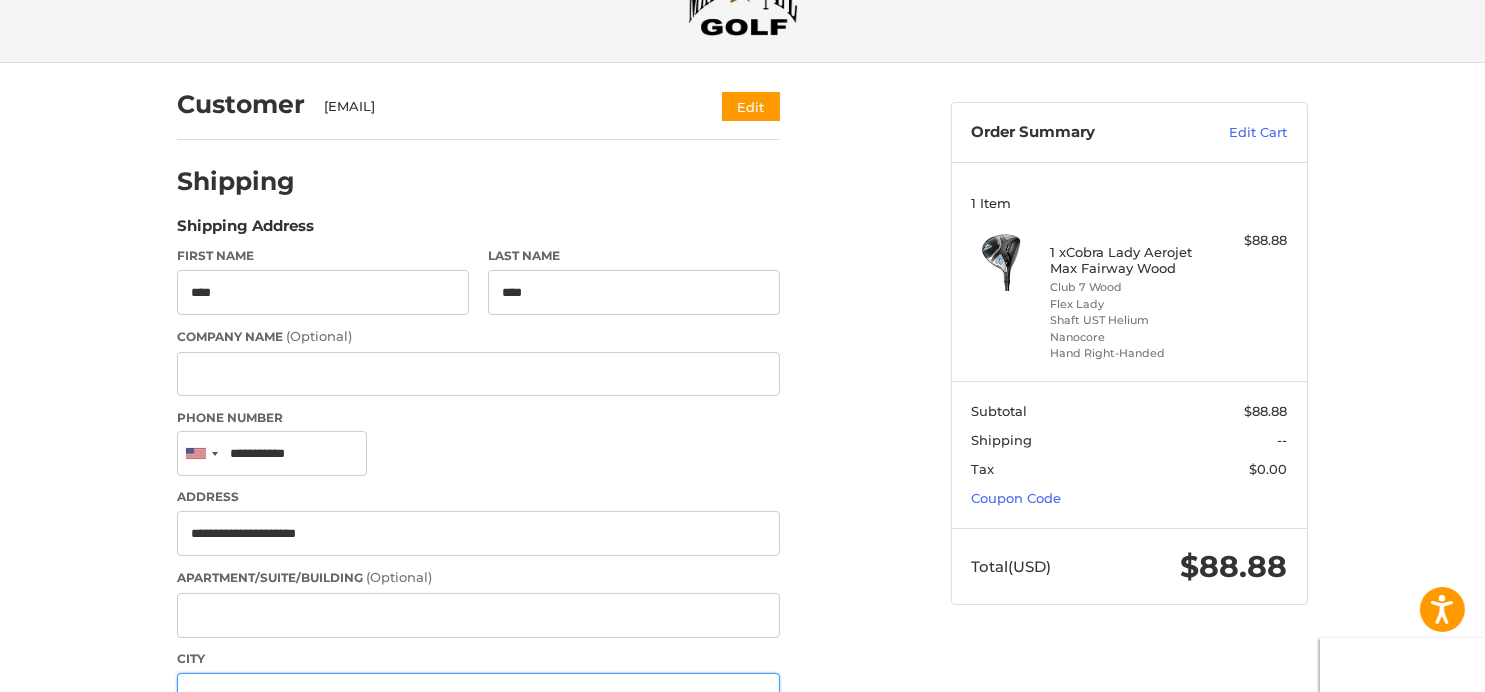type on "*******" 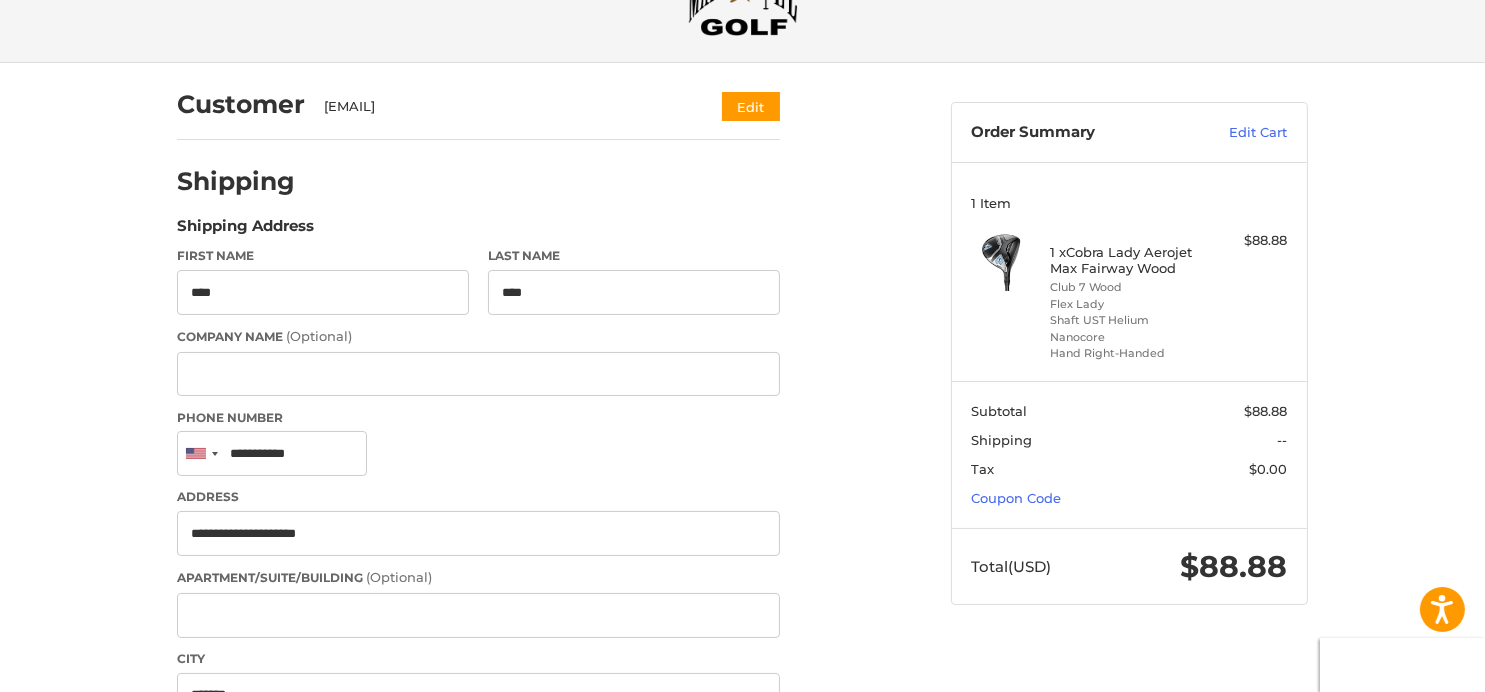select on "**" 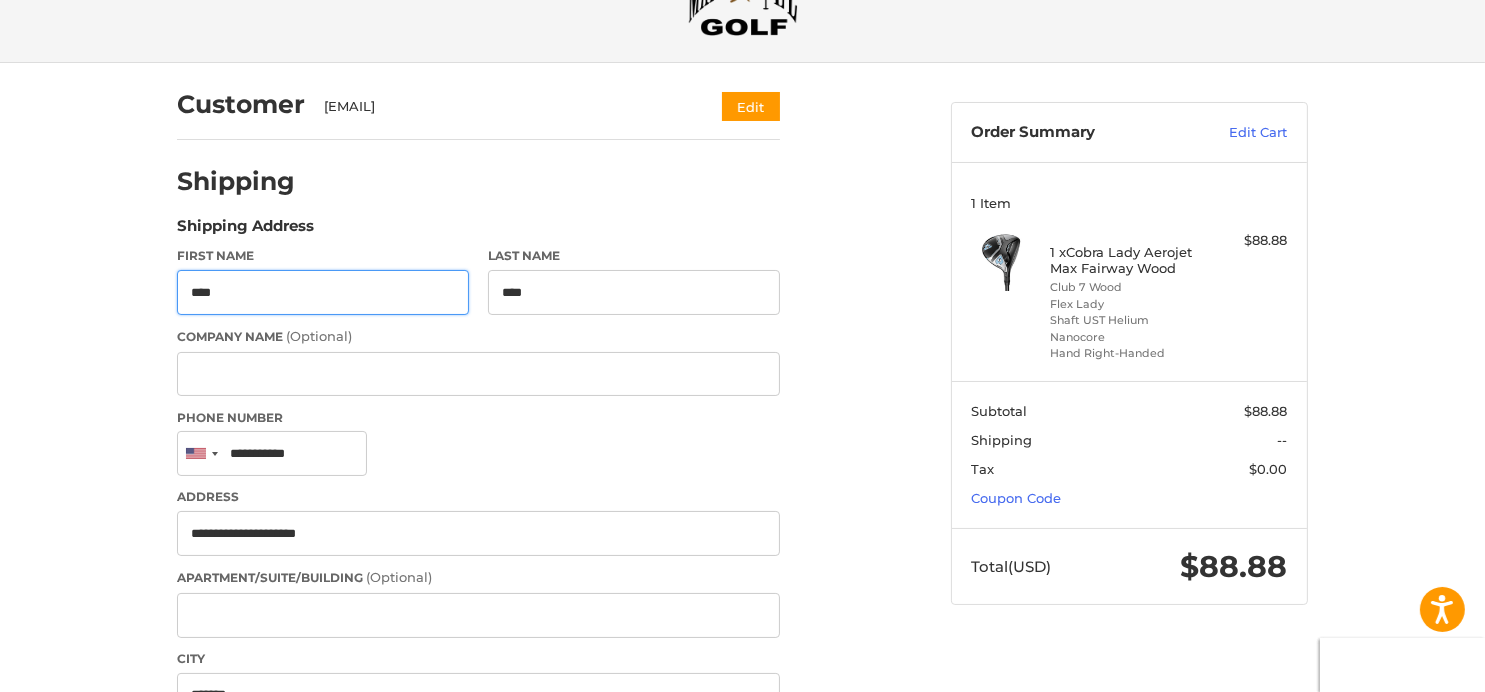 type on "**********" 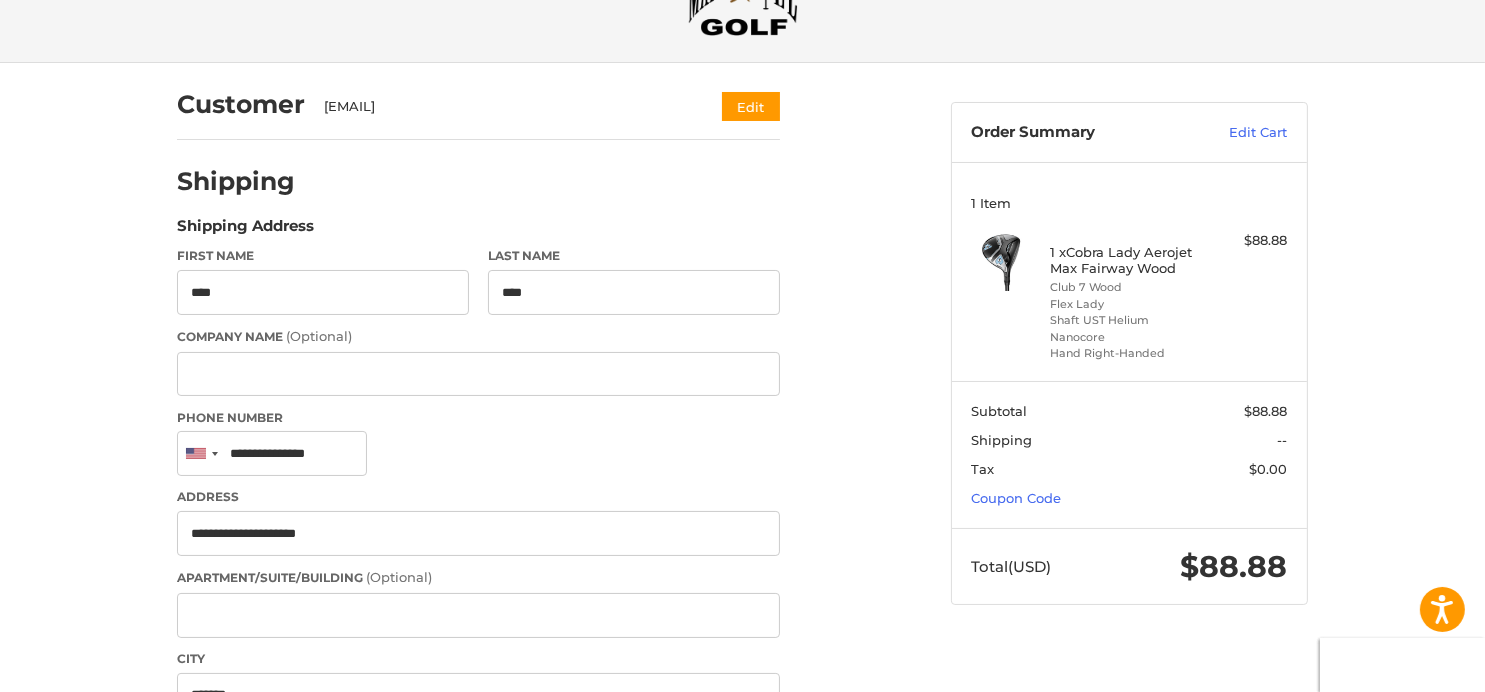 click on "Subtotal    $88.88 Shipping    -- Tax    $0.00 Coupon Code" at bounding box center (1129, 454) 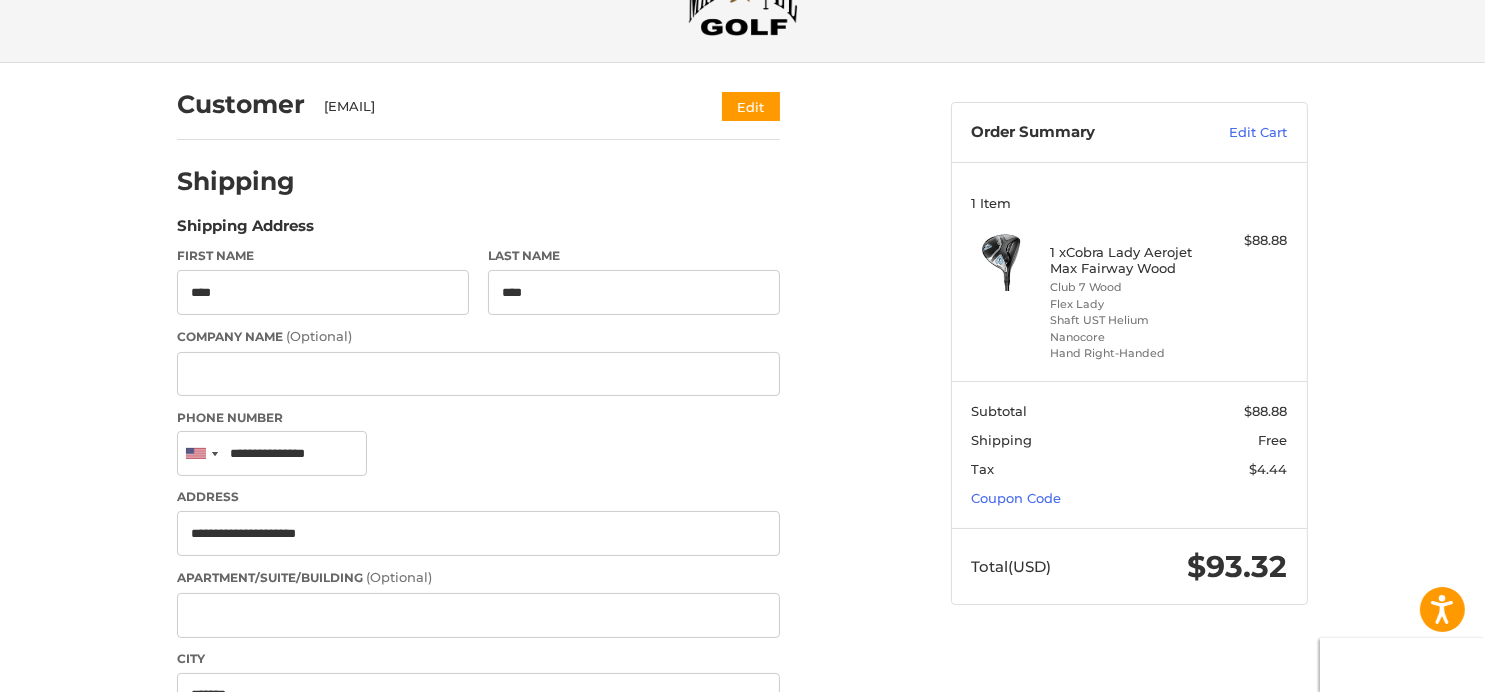 click on "Subtotal    $88.88 Shipping    Free Tax    $4.44 Coupon Code" at bounding box center [1129, 454] 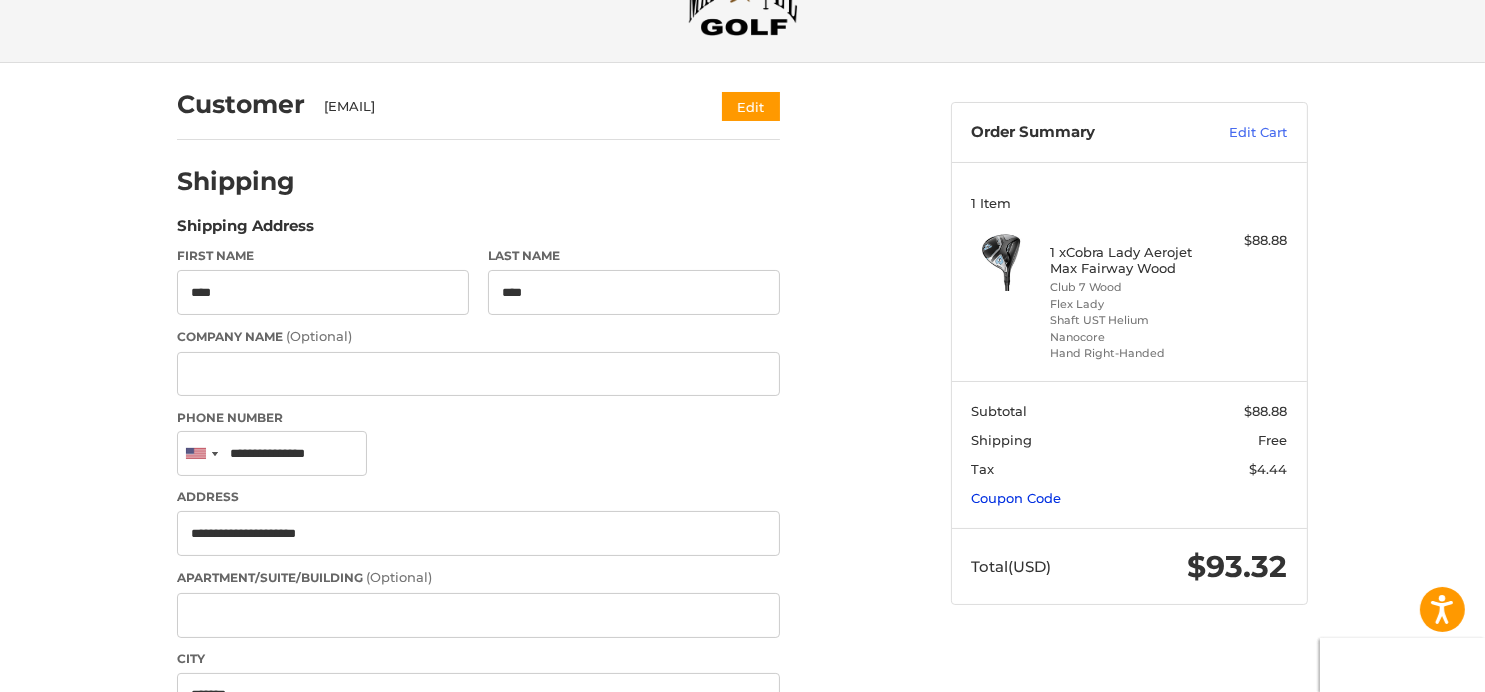 click on "Coupon Code" at bounding box center (1017, 498) 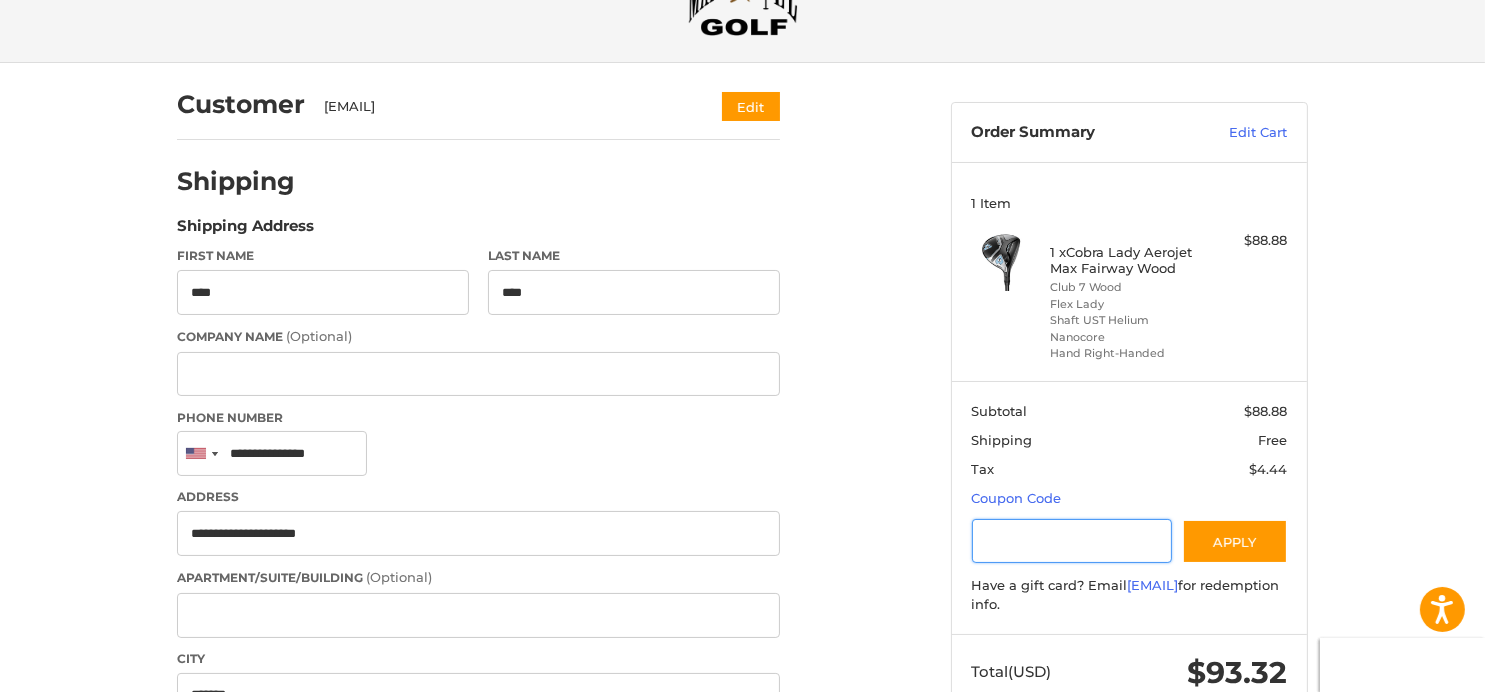 click at bounding box center (1072, 541) 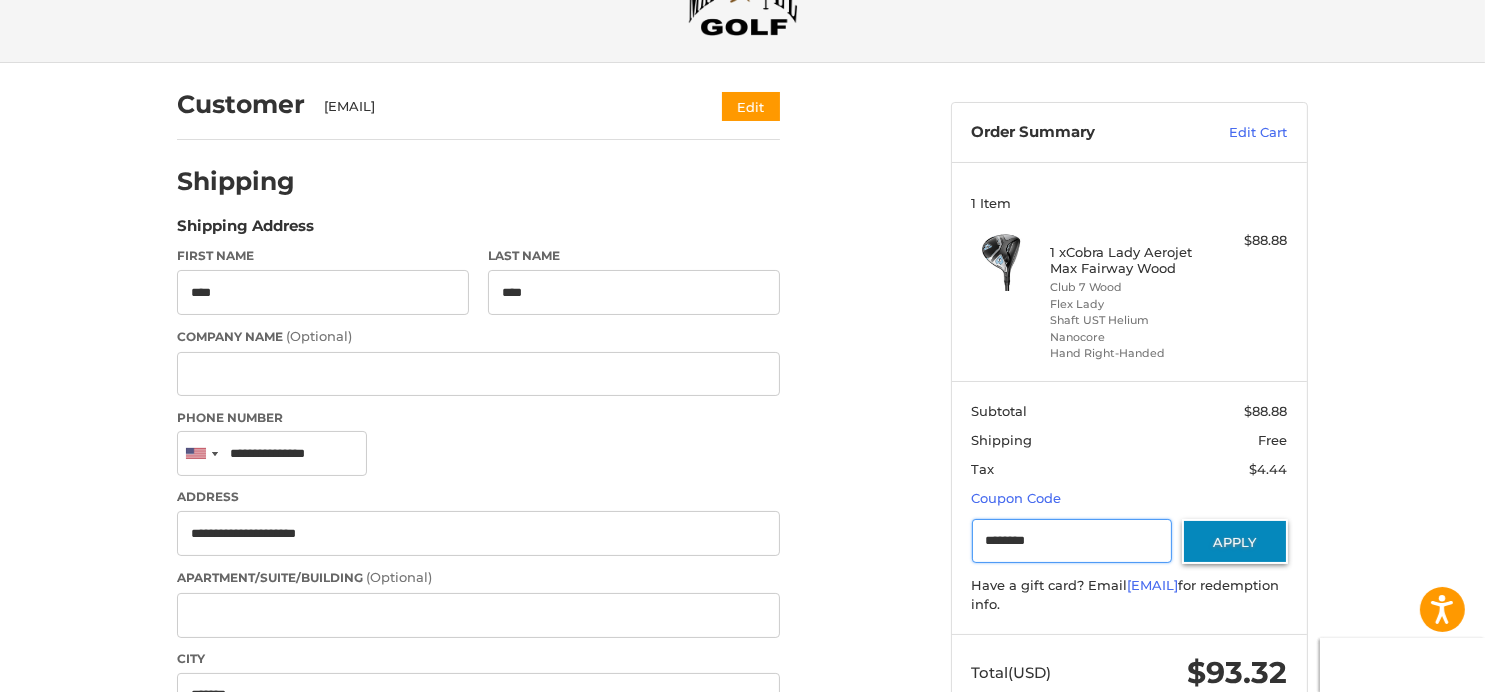 type on "********" 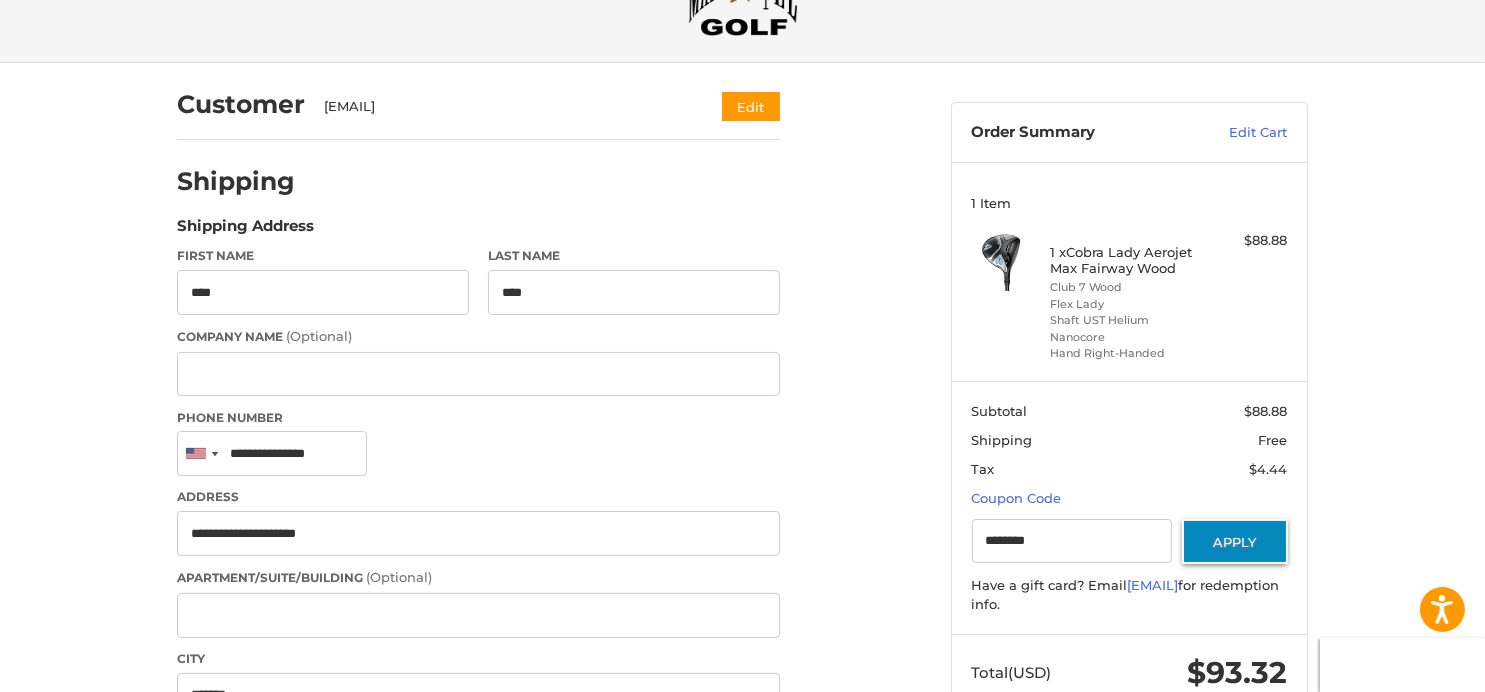 click on "Apply" at bounding box center [1235, 541] 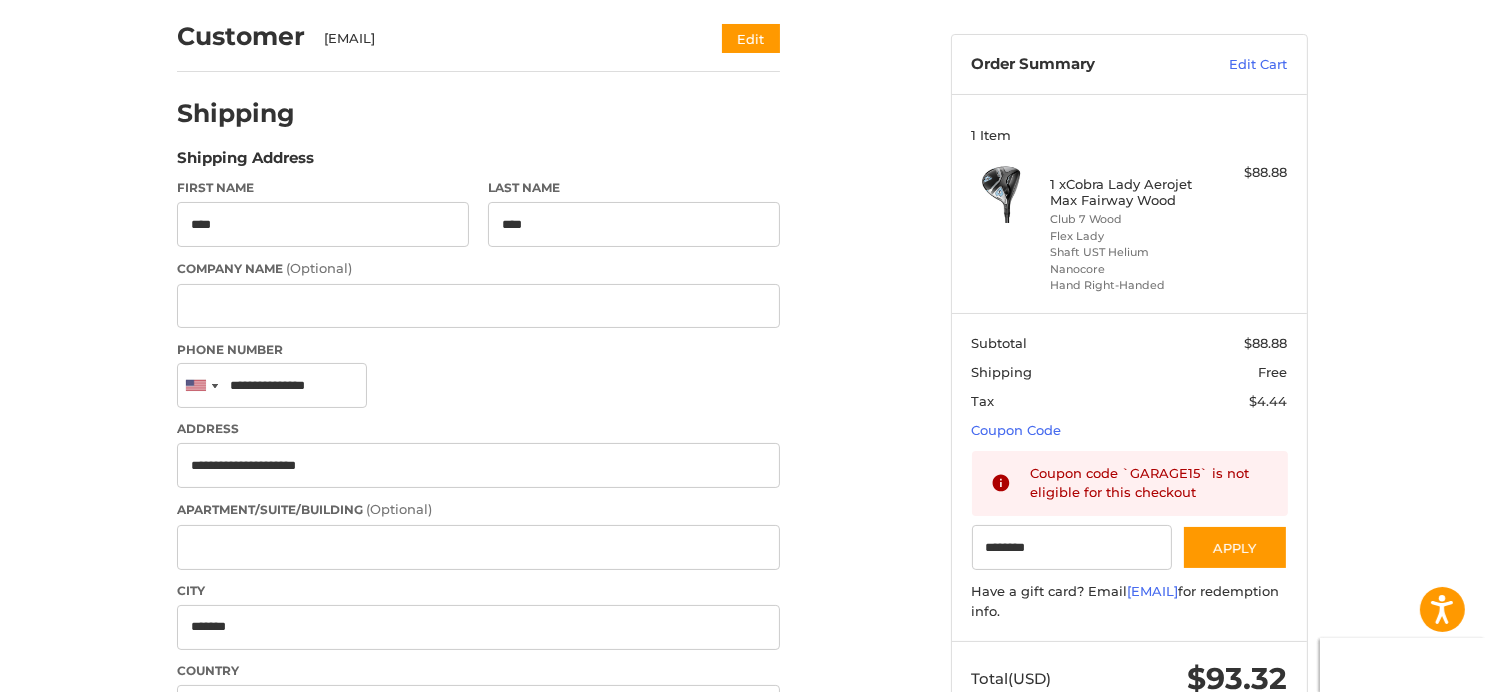 scroll, scrollTop: 297, scrollLeft: 0, axis: vertical 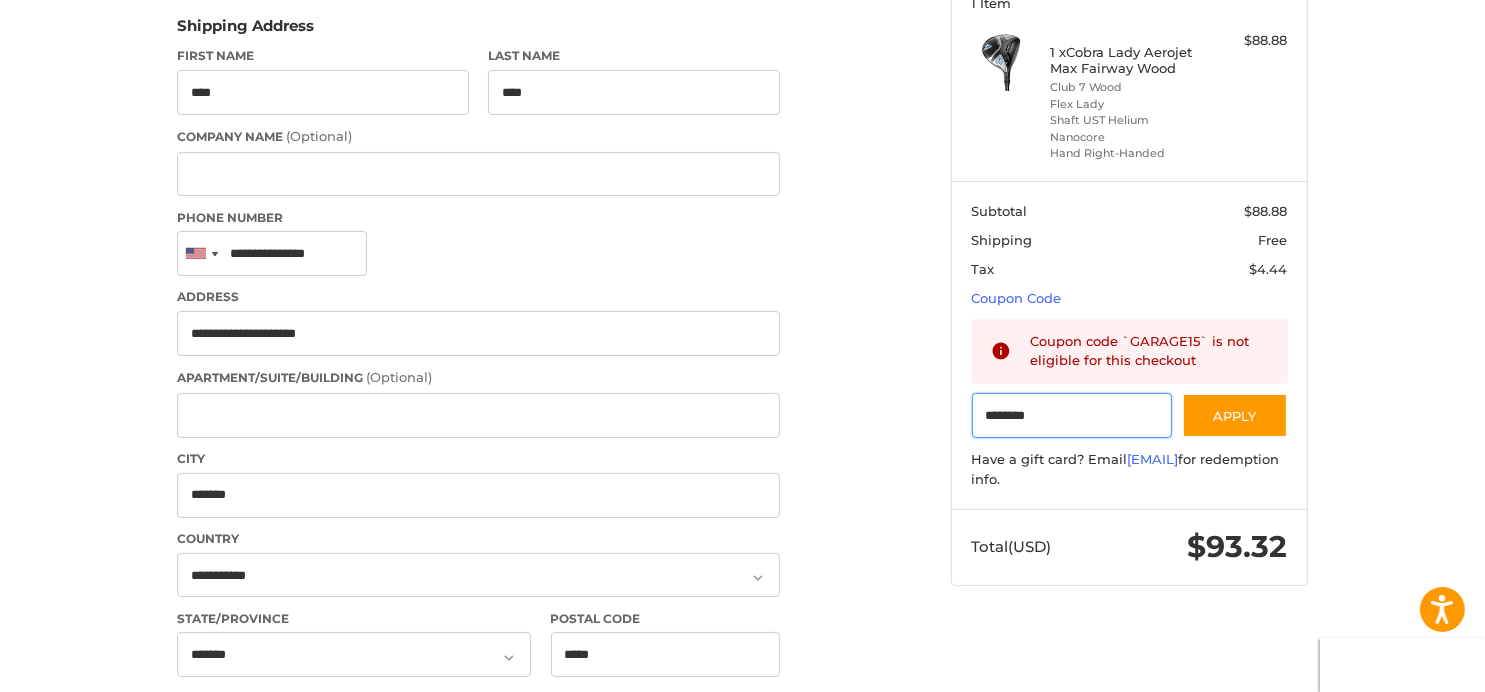 drag, startPoint x: 1072, startPoint y: 414, endPoint x: 716, endPoint y: 383, distance: 357.34717 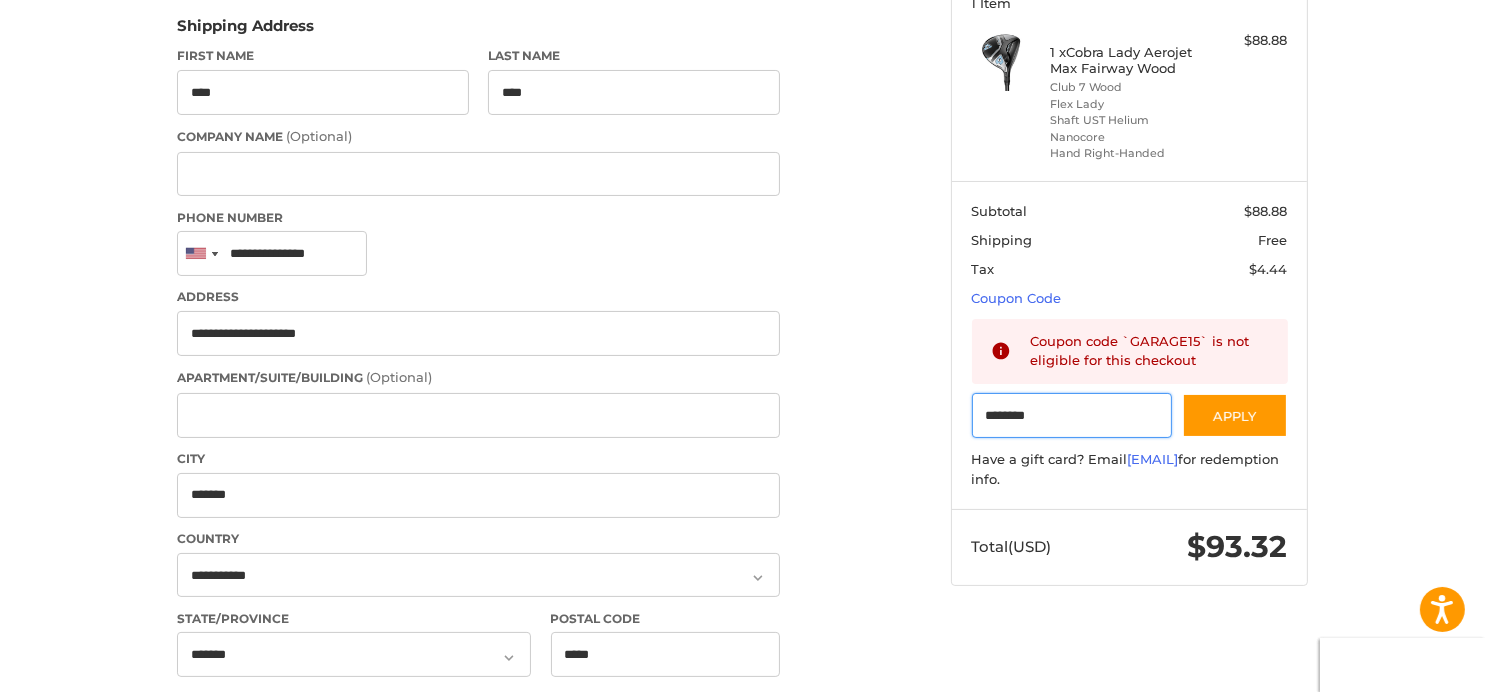 type 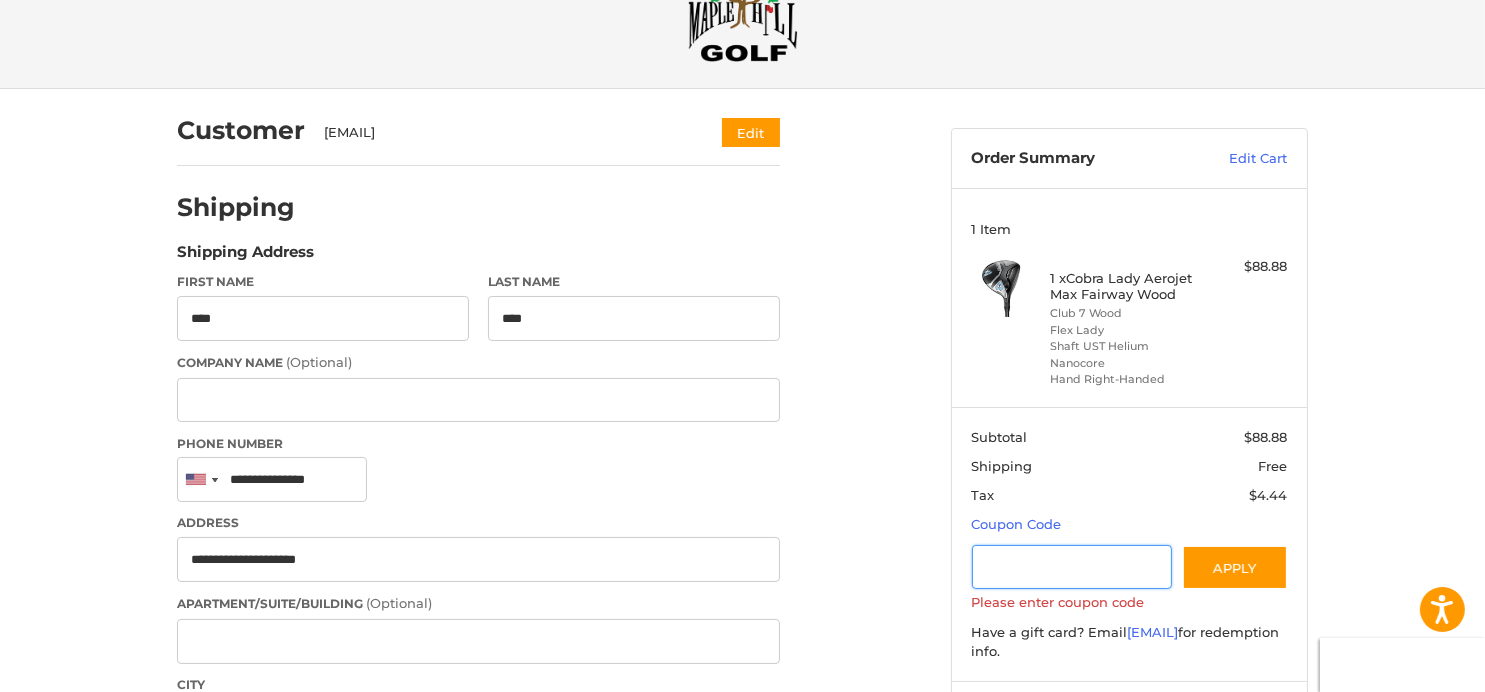 scroll, scrollTop: 0, scrollLeft: 0, axis: both 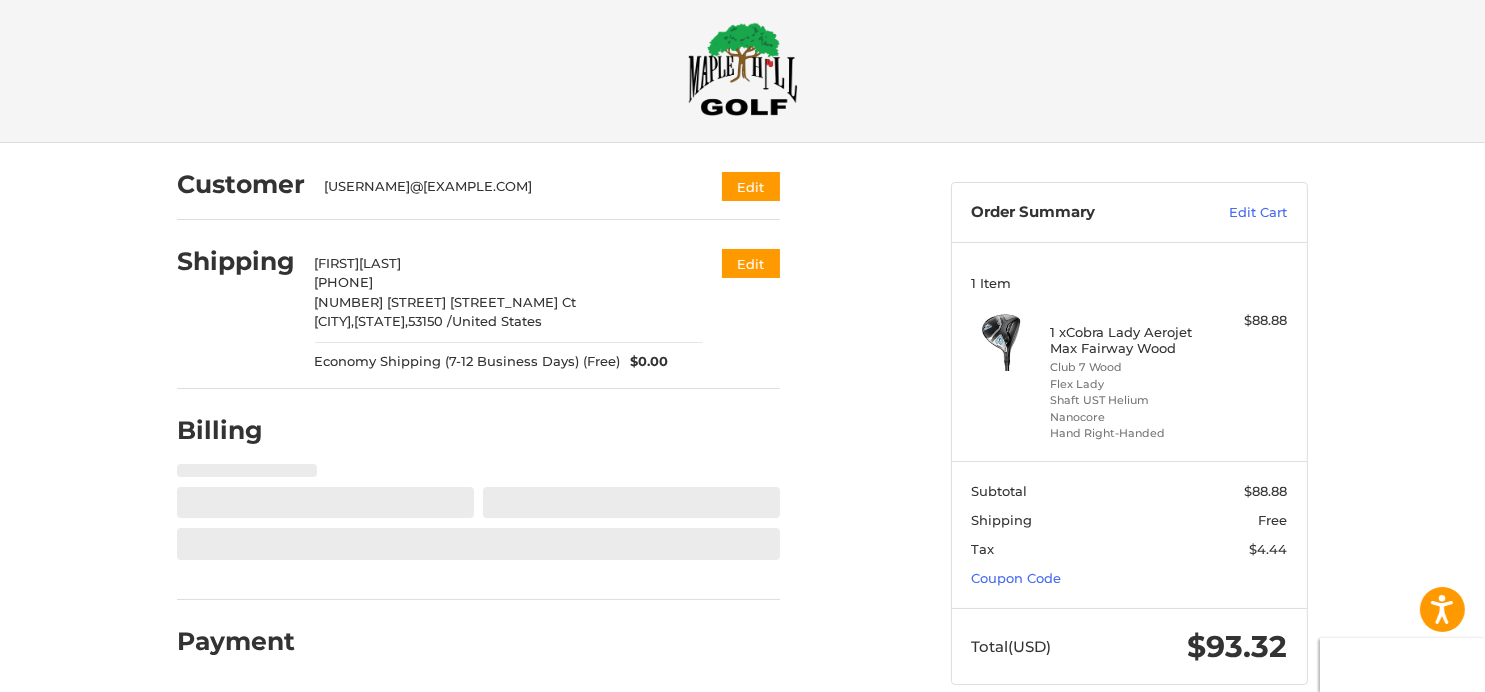 select on "**" 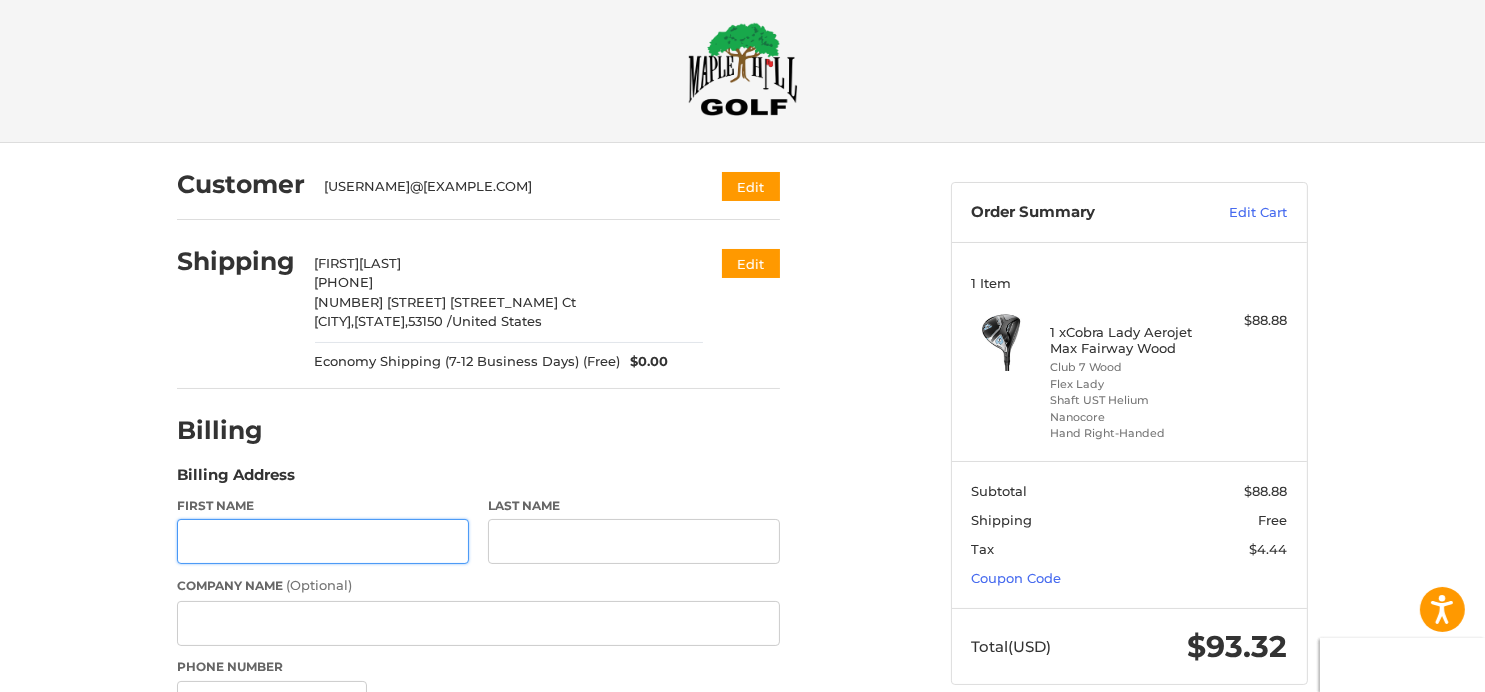 click on "First Name" at bounding box center [323, 541] 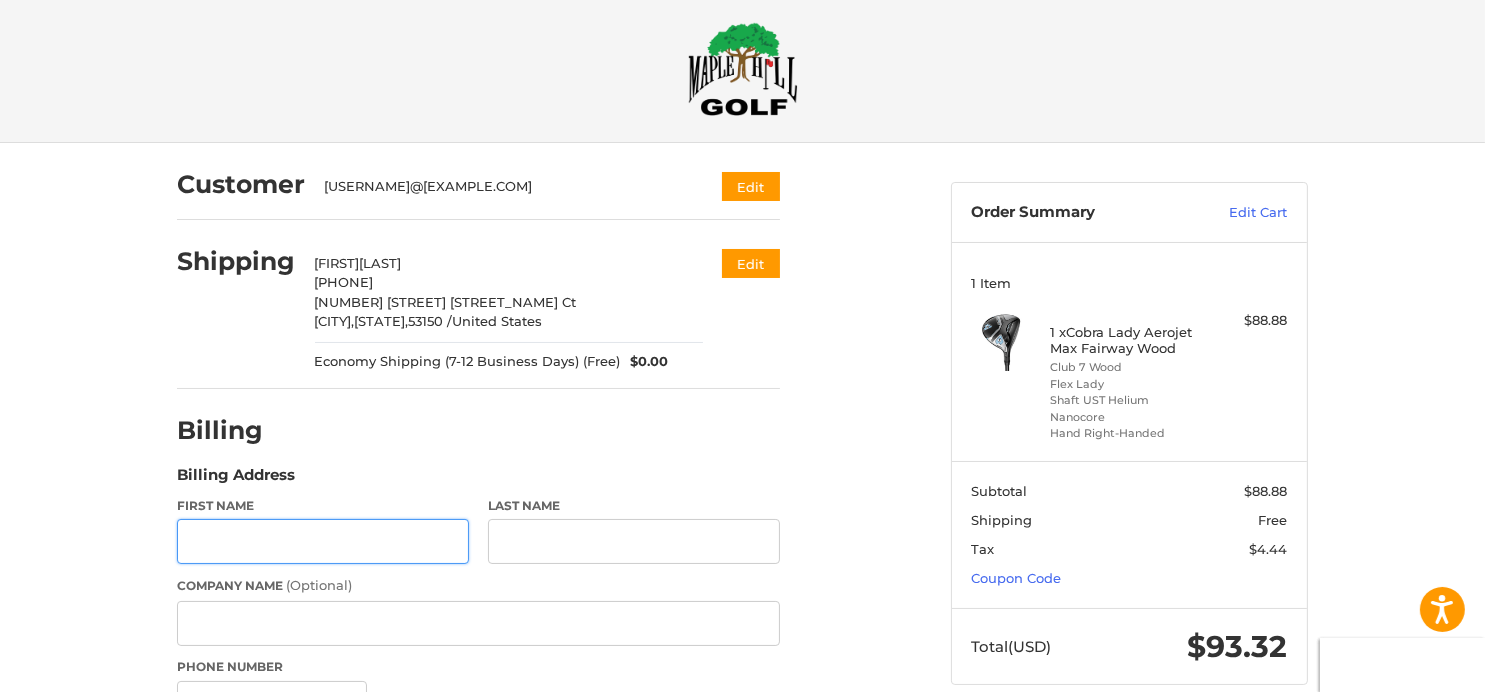 type on "****" 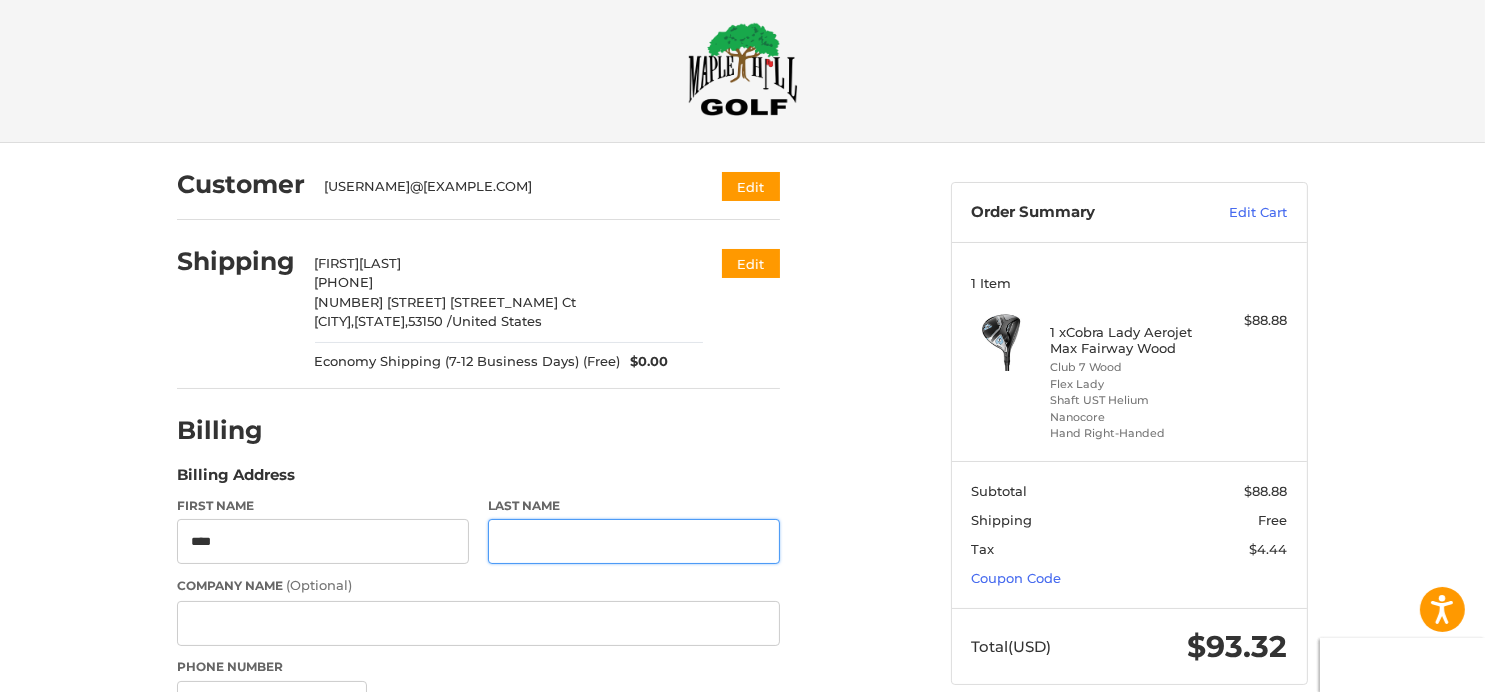 type on "****" 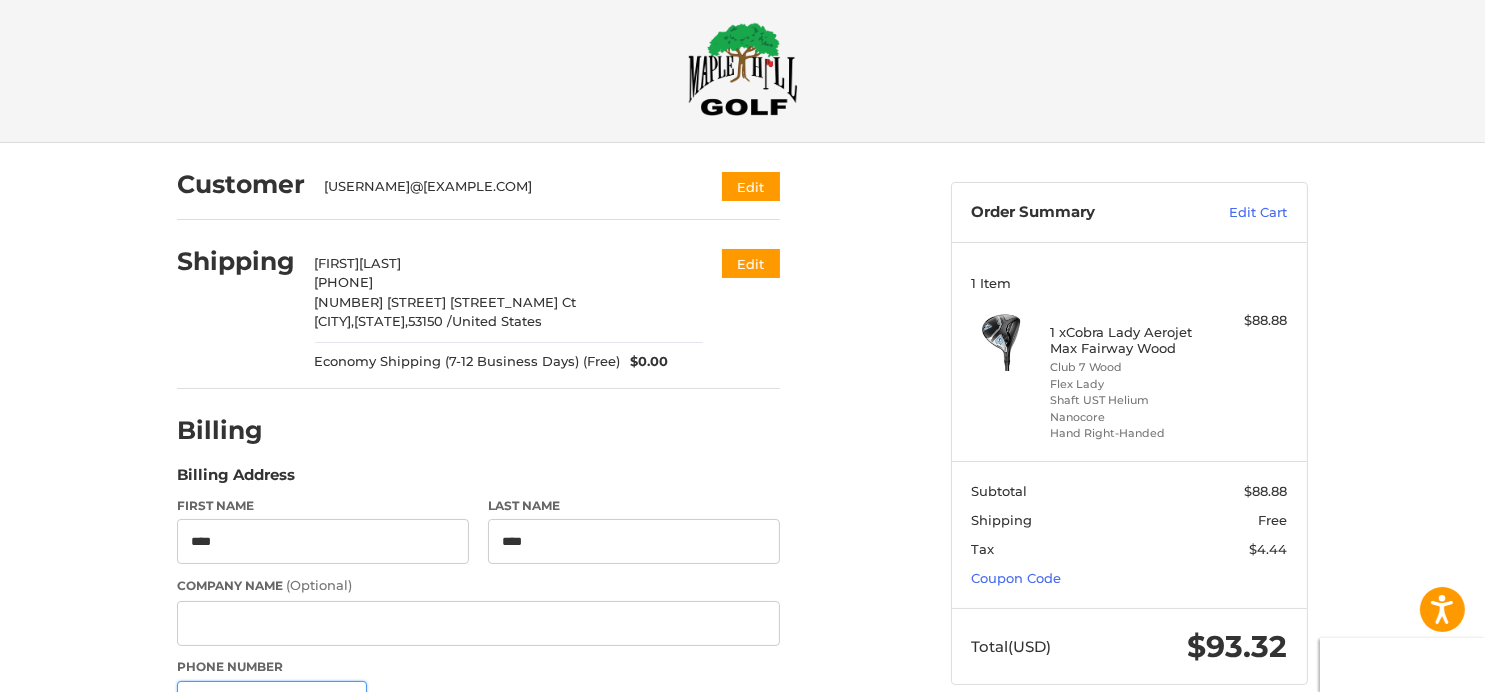 type on "**********" 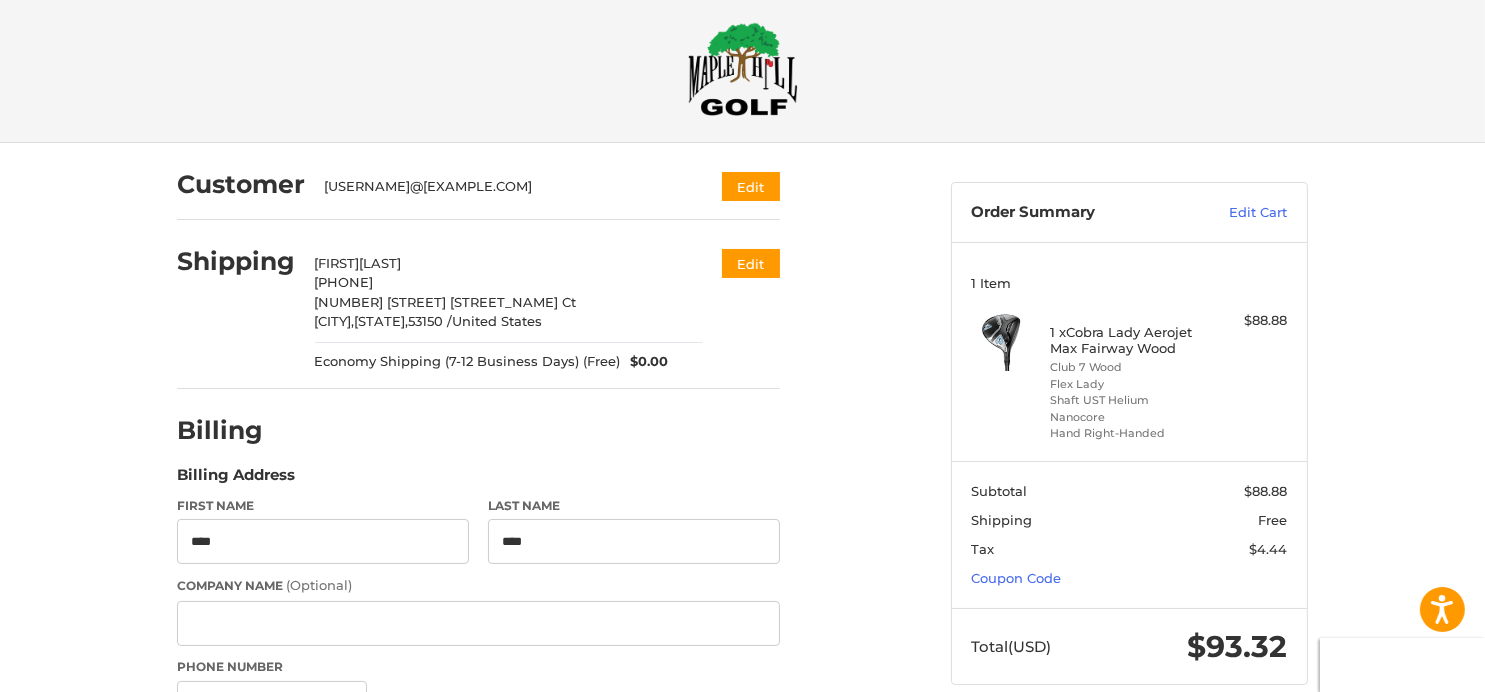 type on "**********" 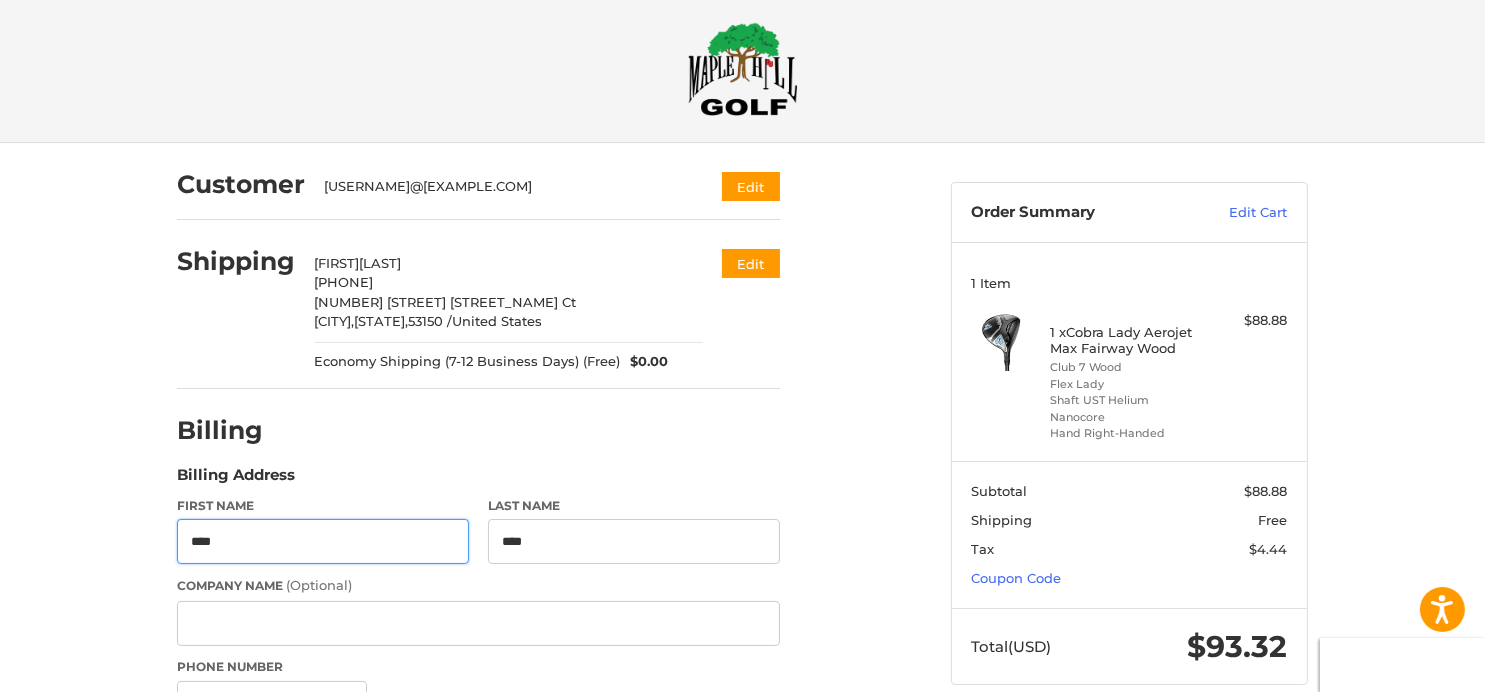 type on "**********" 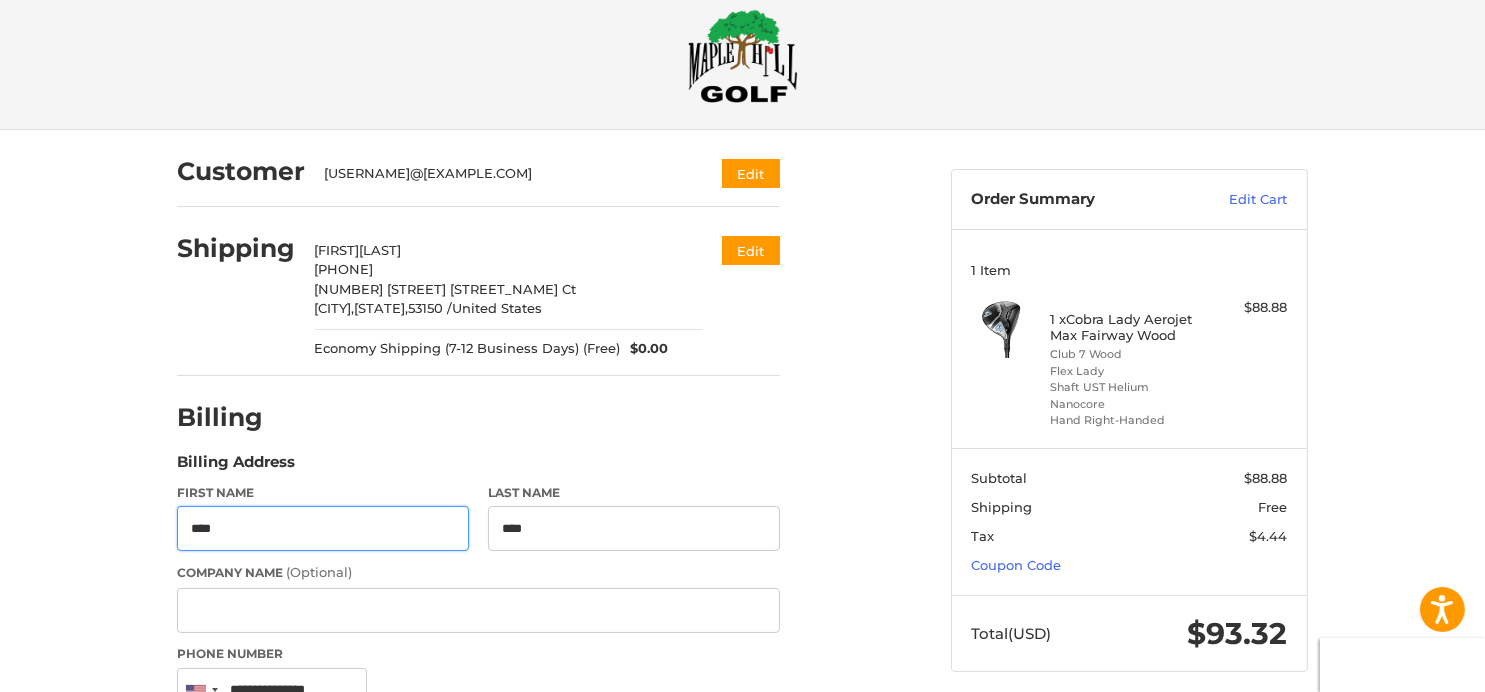 scroll, scrollTop: 0, scrollLeft: 0, axis: both 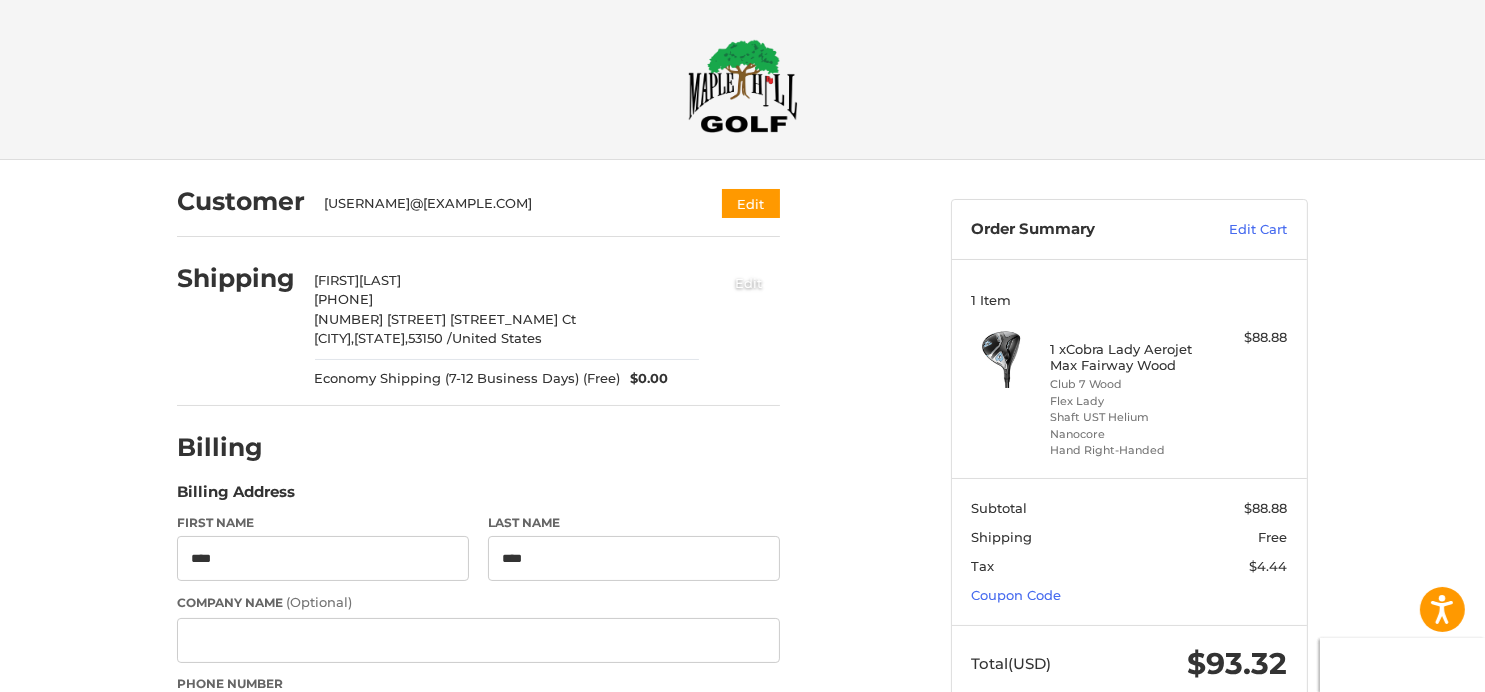click on "Edit" at bounding box center [749, 282] 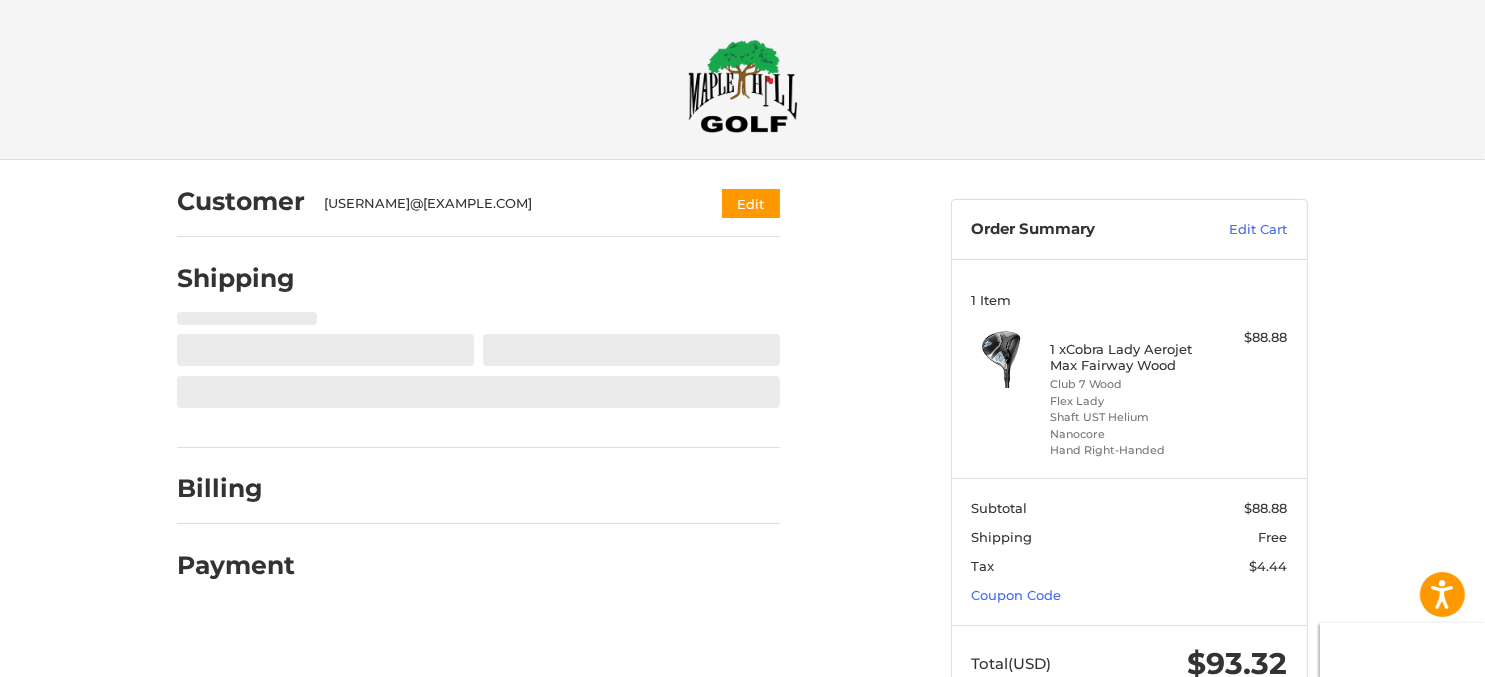 select on "**" 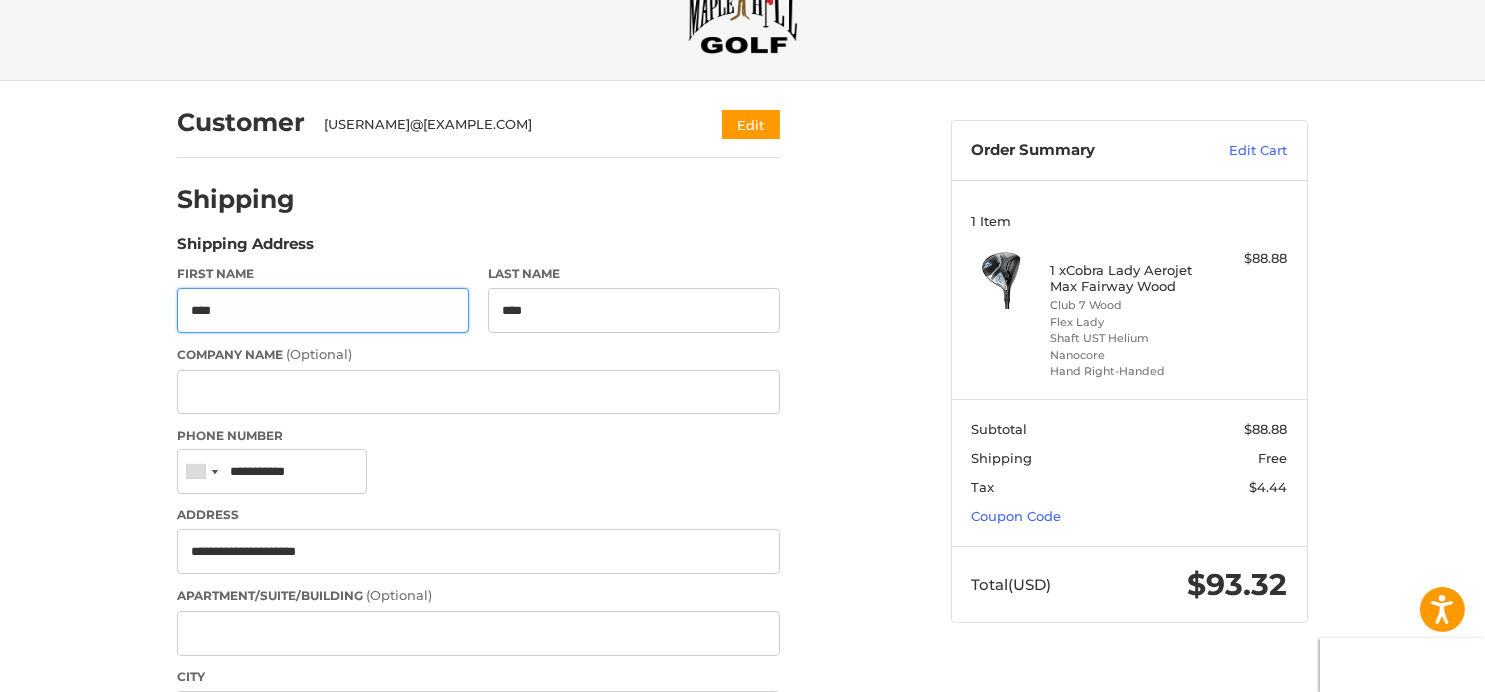 scroll, scrollTop: 235, scrollLeft: 0, axis: vertical 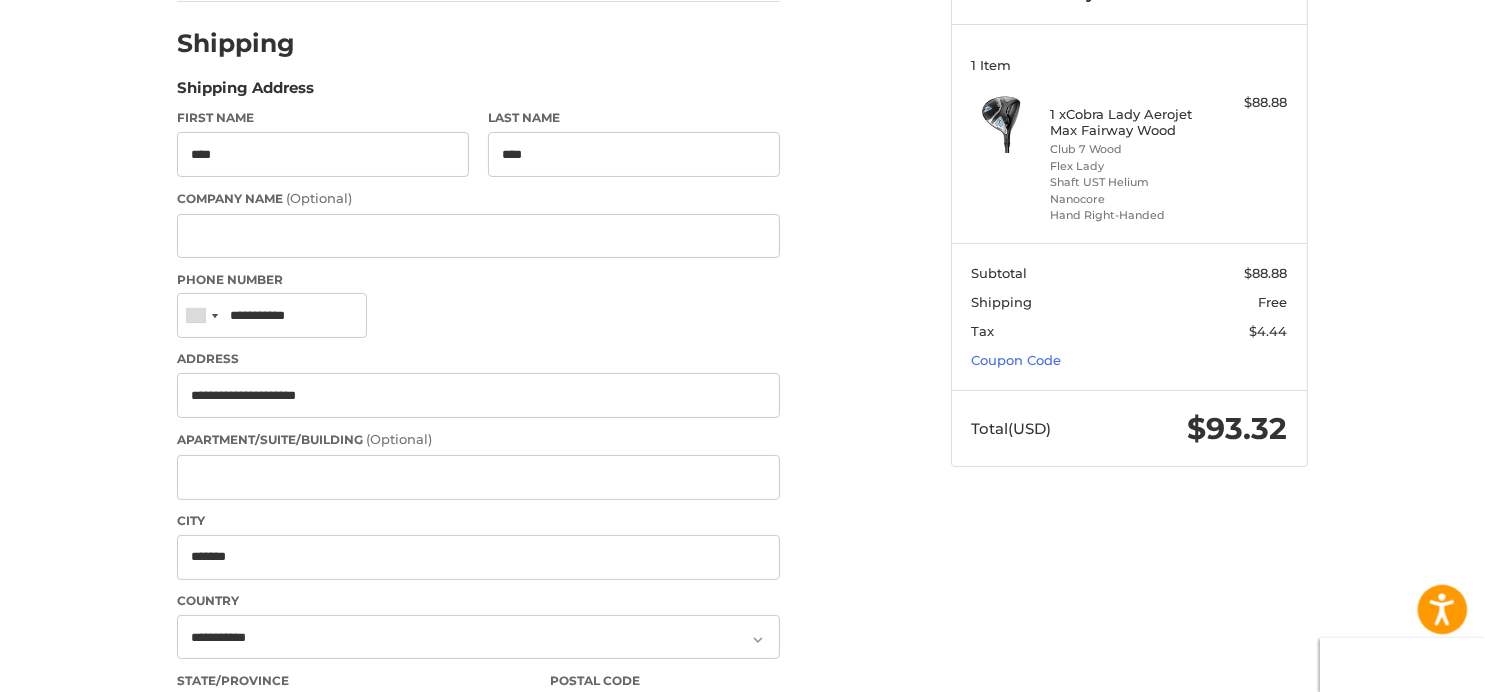 click 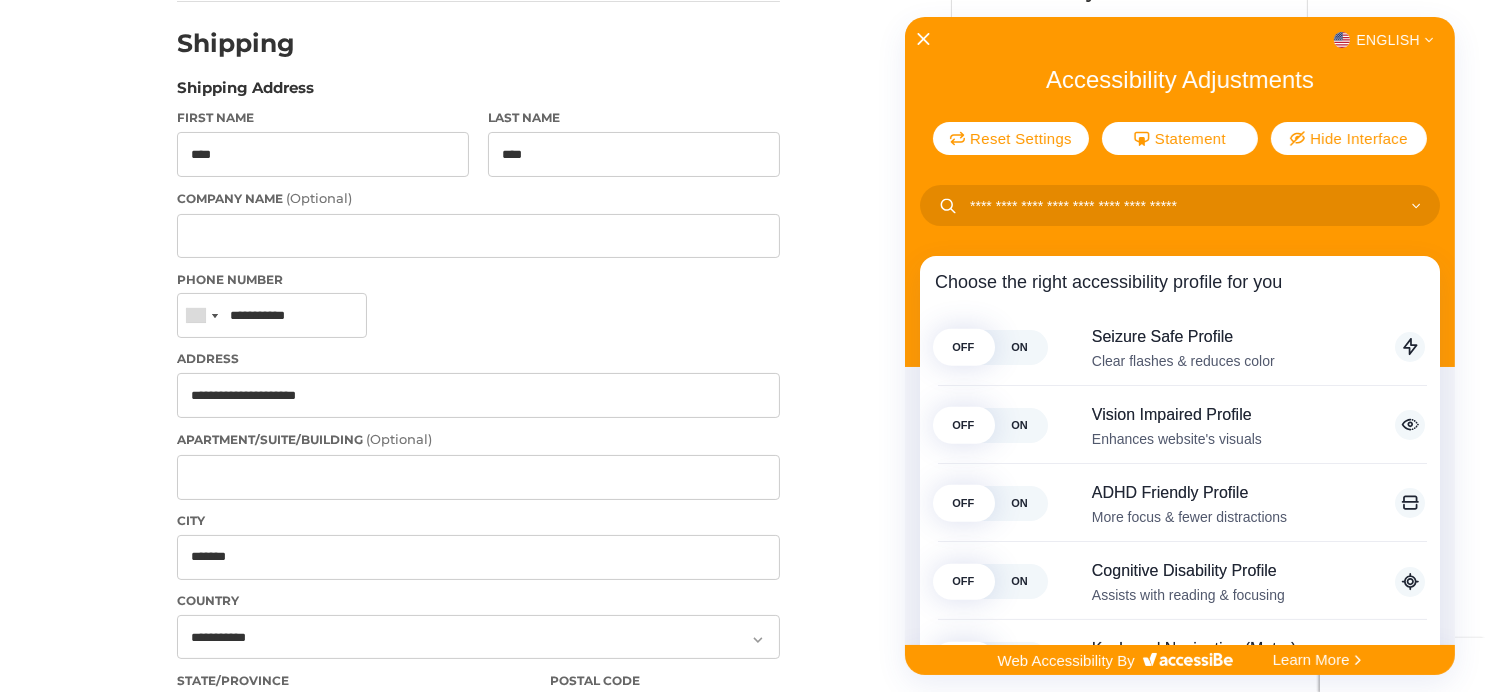 click at bounding box center [742, 346] 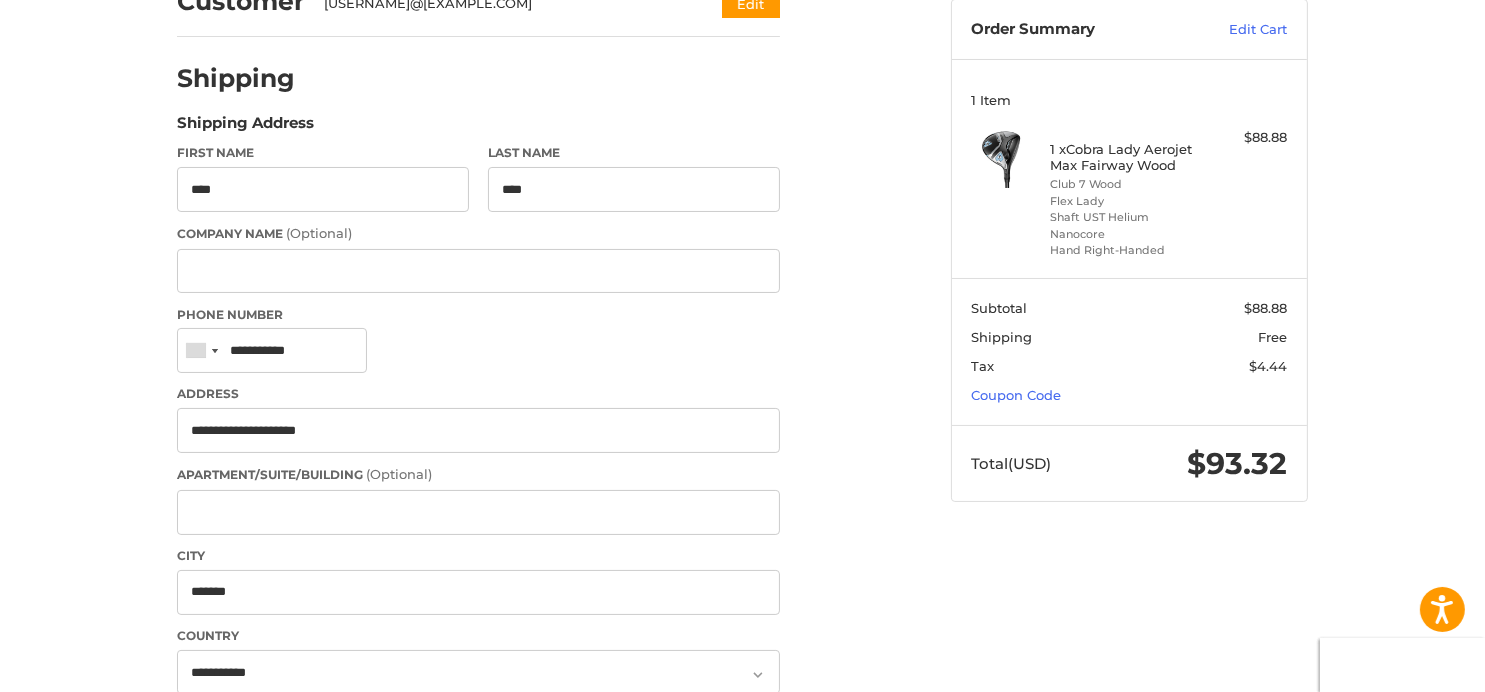 scroll, scrollTop: 0, scrollLeft: 0, axis: both 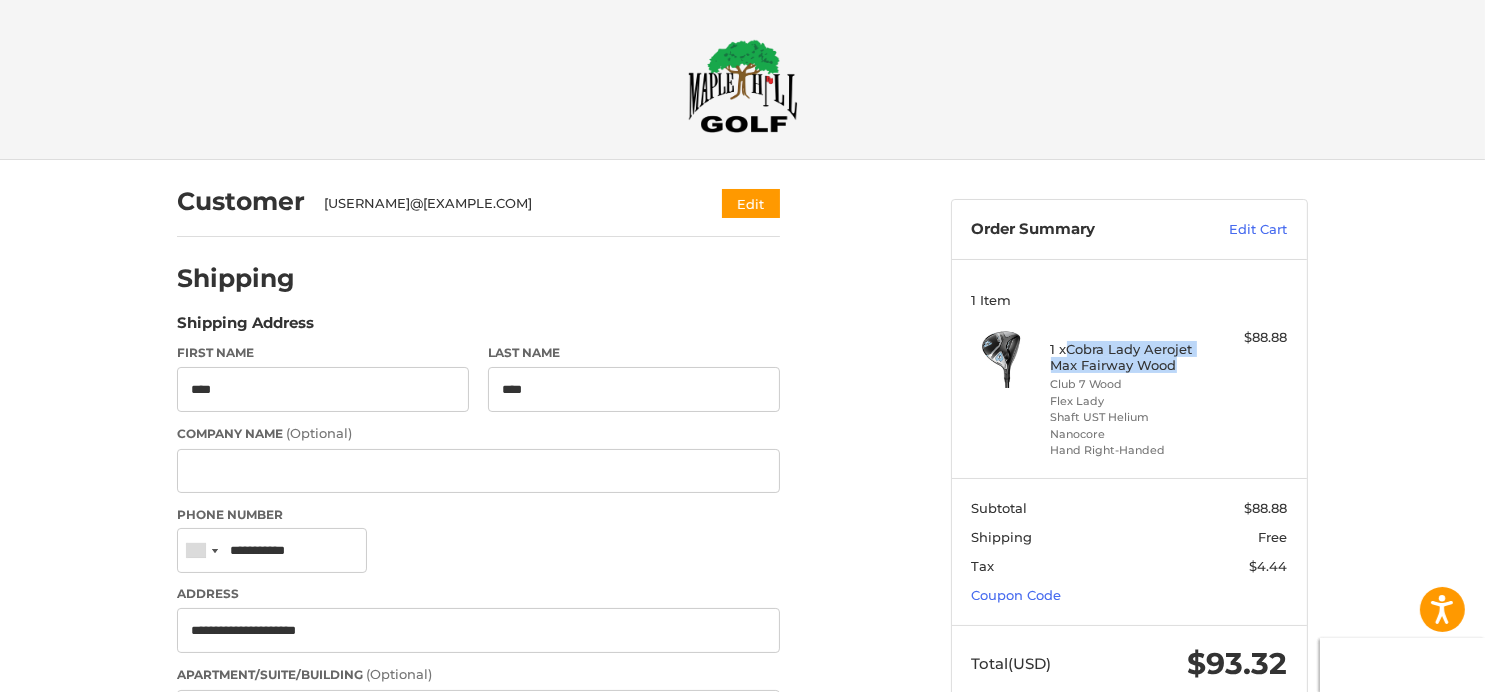 drag, startPoint x: 1193, startPoint y: 365, endPoint x: 1072, endPoint y: 354, distance: 121.49897 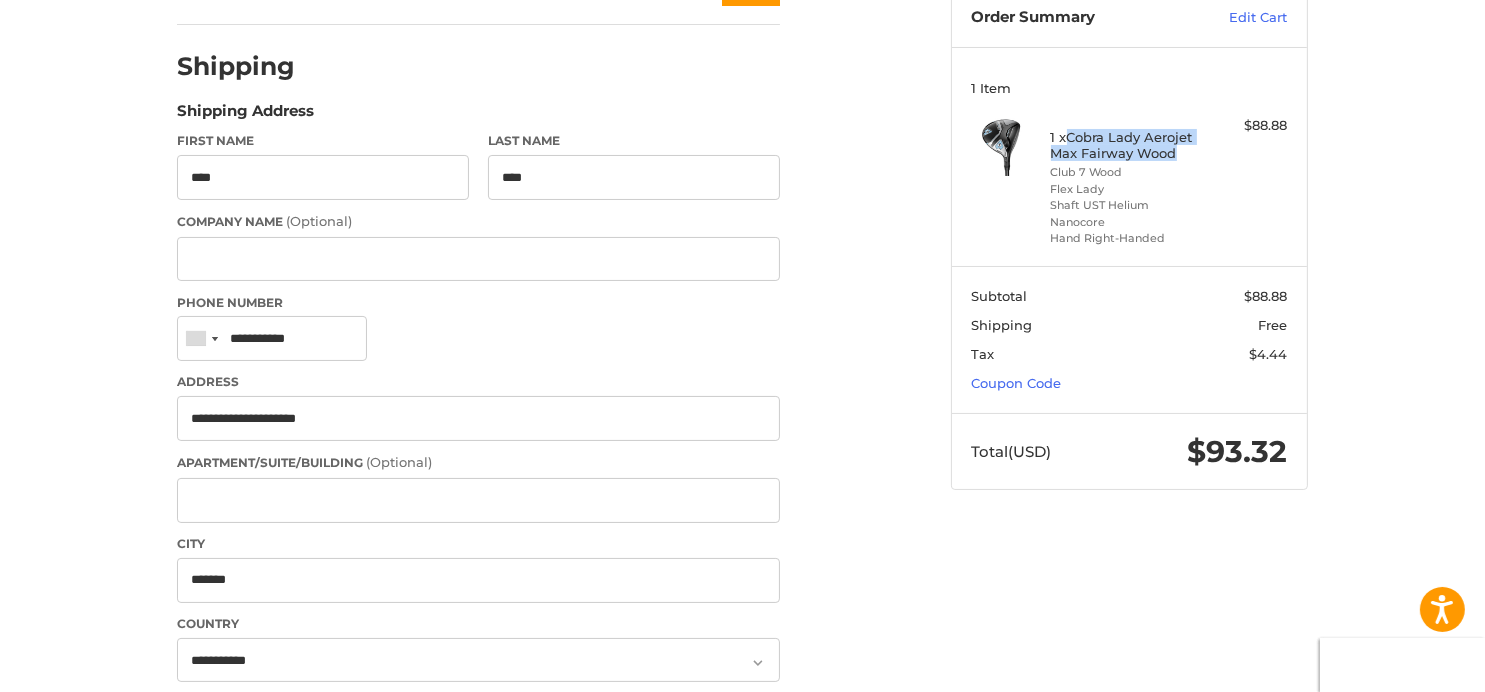 scroll, scrollTop: 0, scrollLeft: 0, axis: both 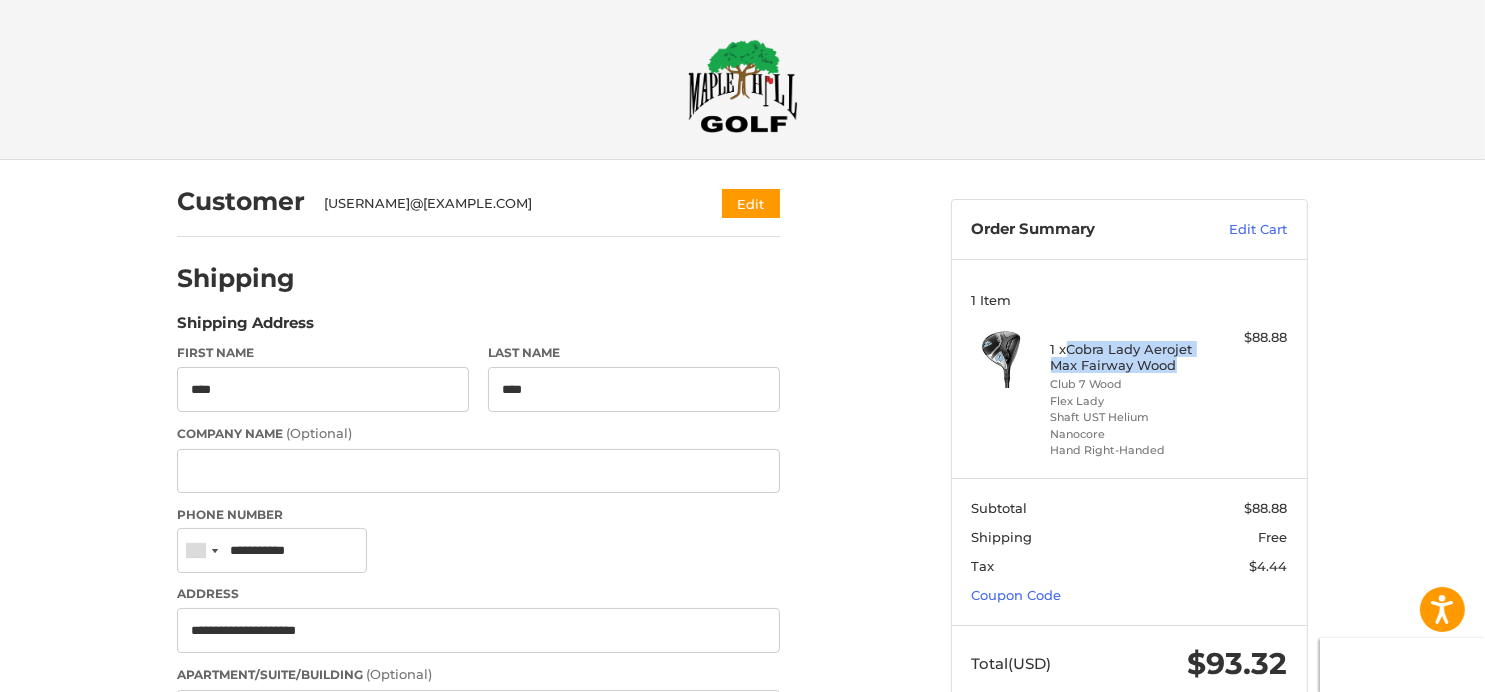 copy on "Cobra Lady Aerojet Max Fairway Wood" 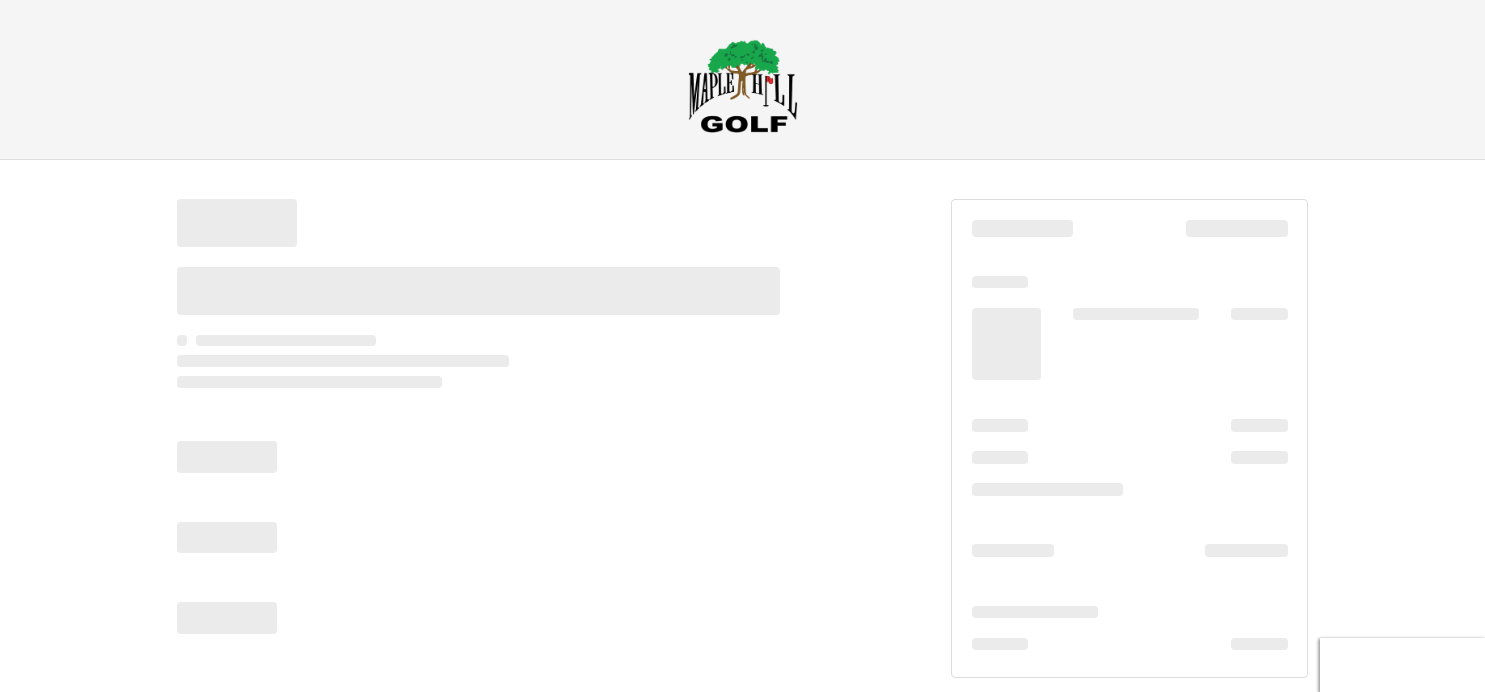 scroll, scrollTop: 0, scrollLeft: 0, axis: both 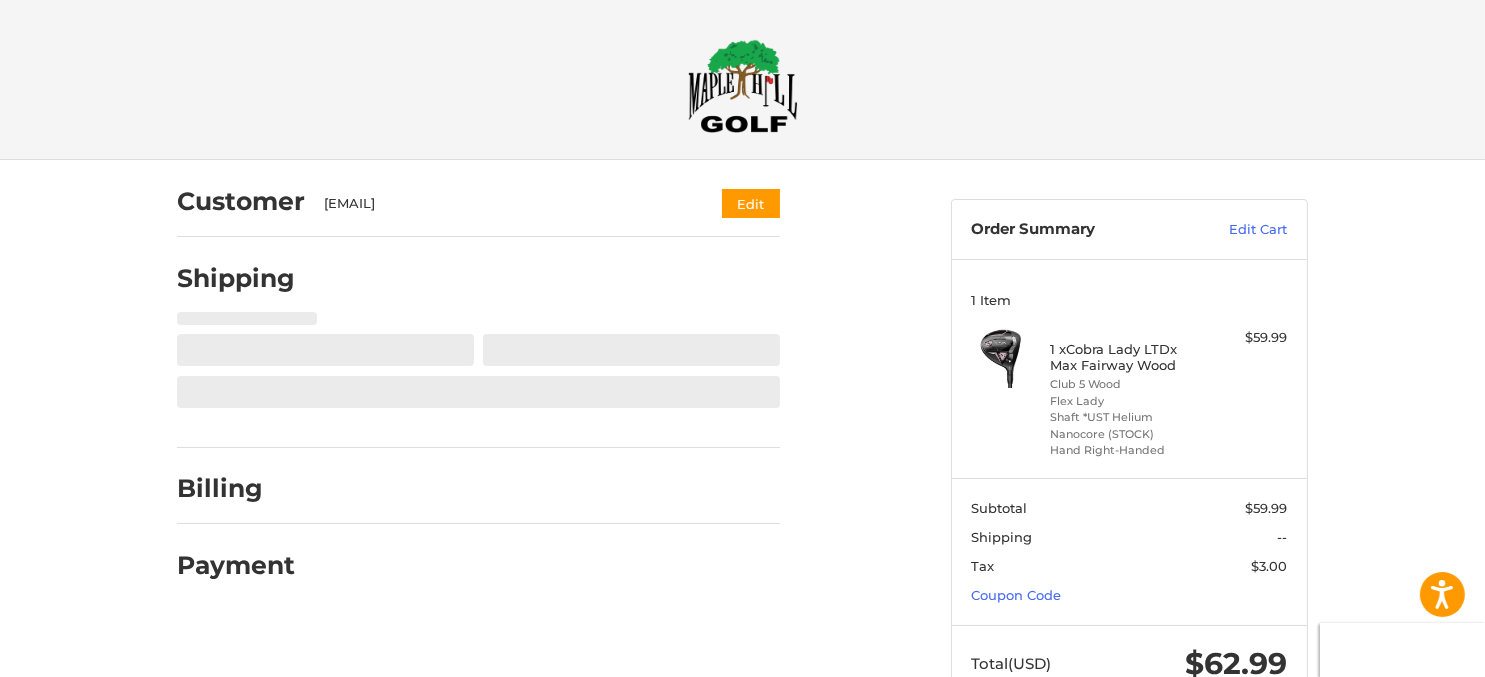 select on "**" 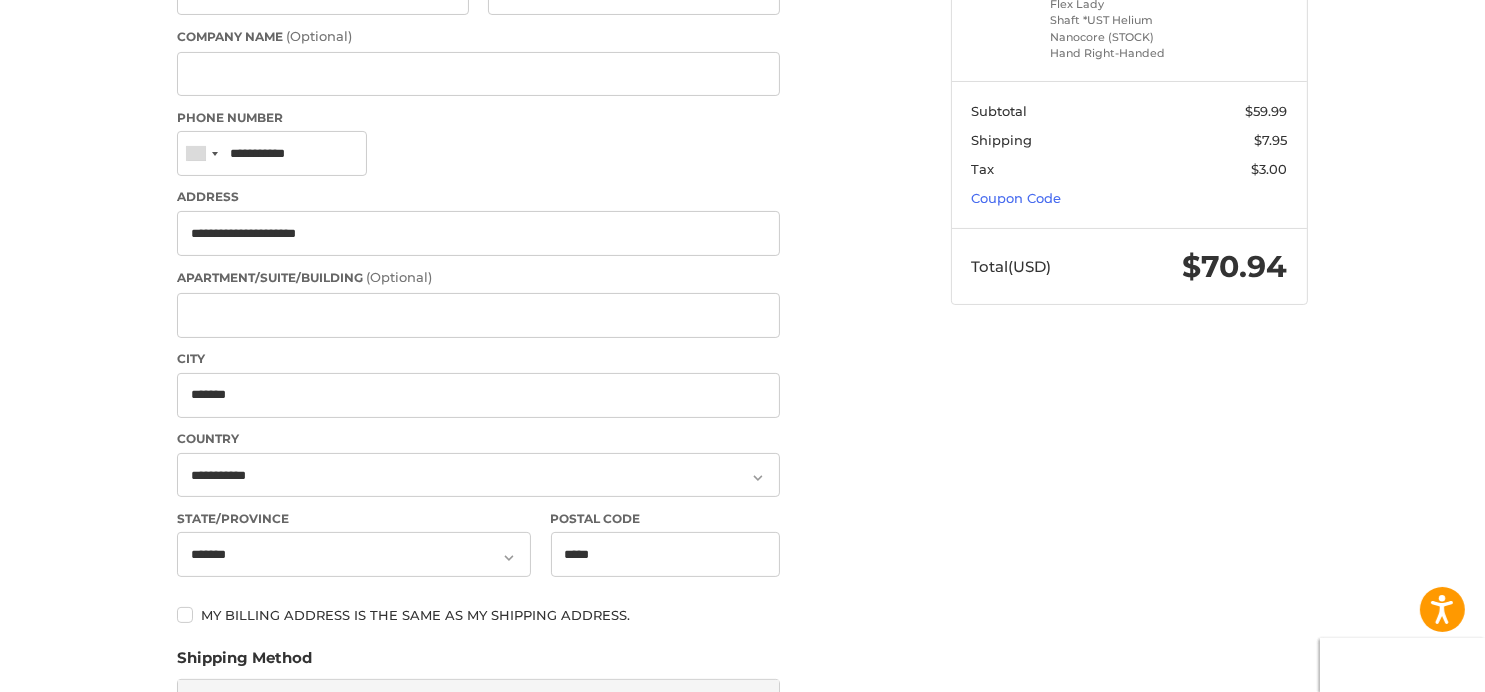 scroll, scrollTop: 400, scrollLeft: 0, axis: vertical 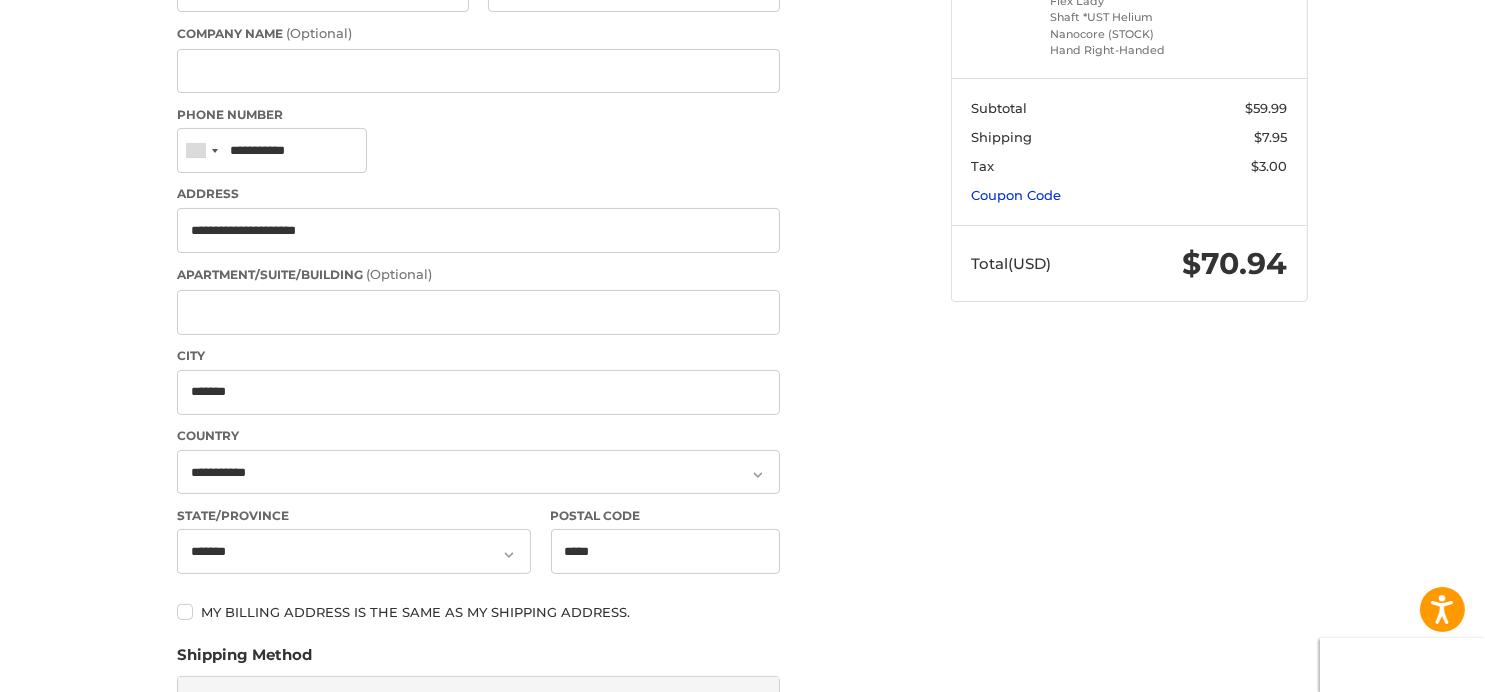 click on "Coupon Code" at bounding box center [1017, 195] 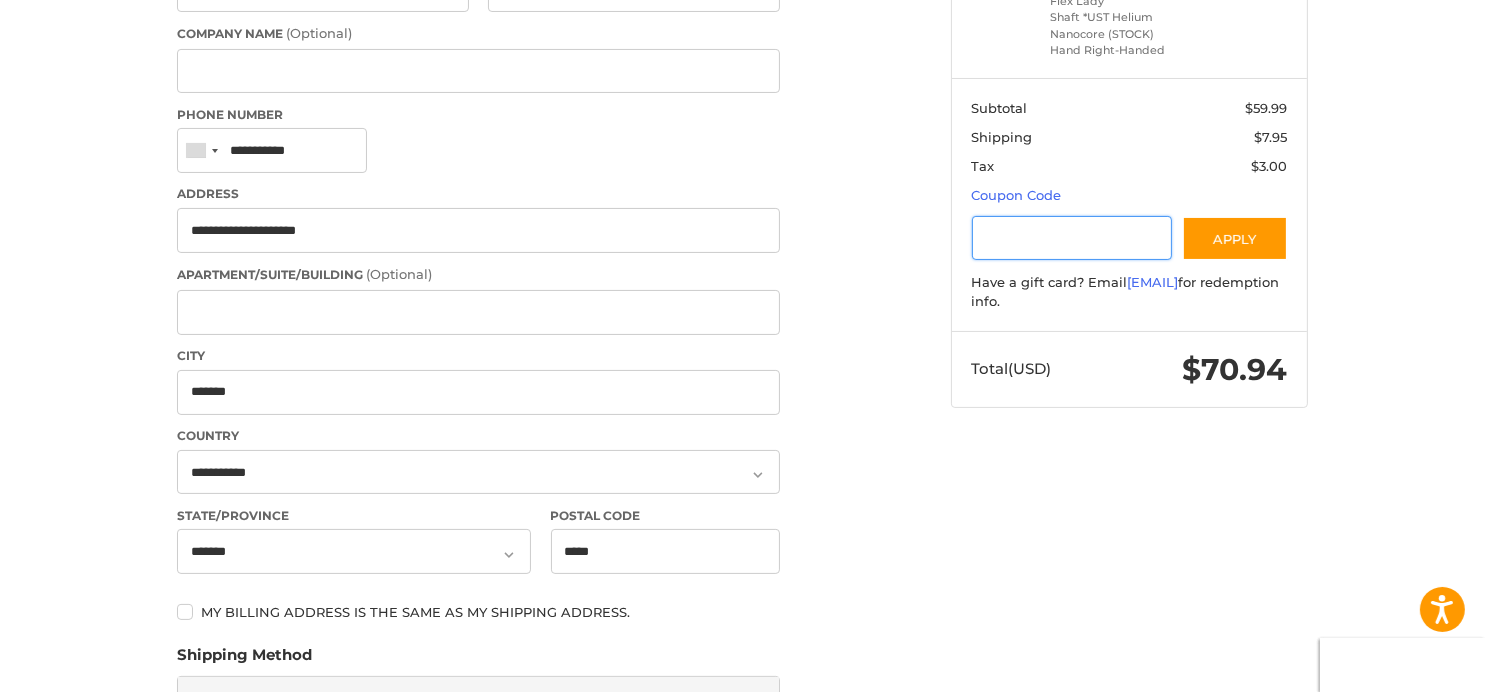 click at bounding box center [1072, 238] 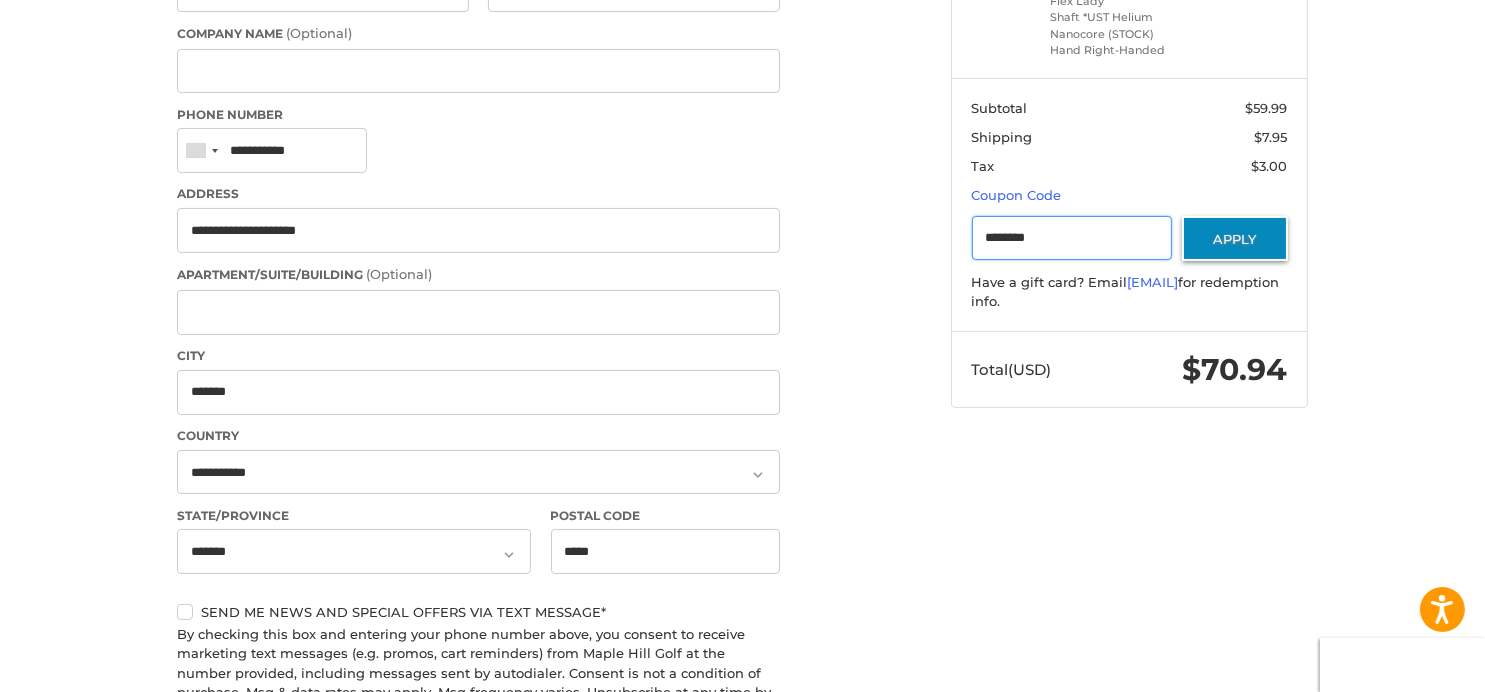 type on "********" 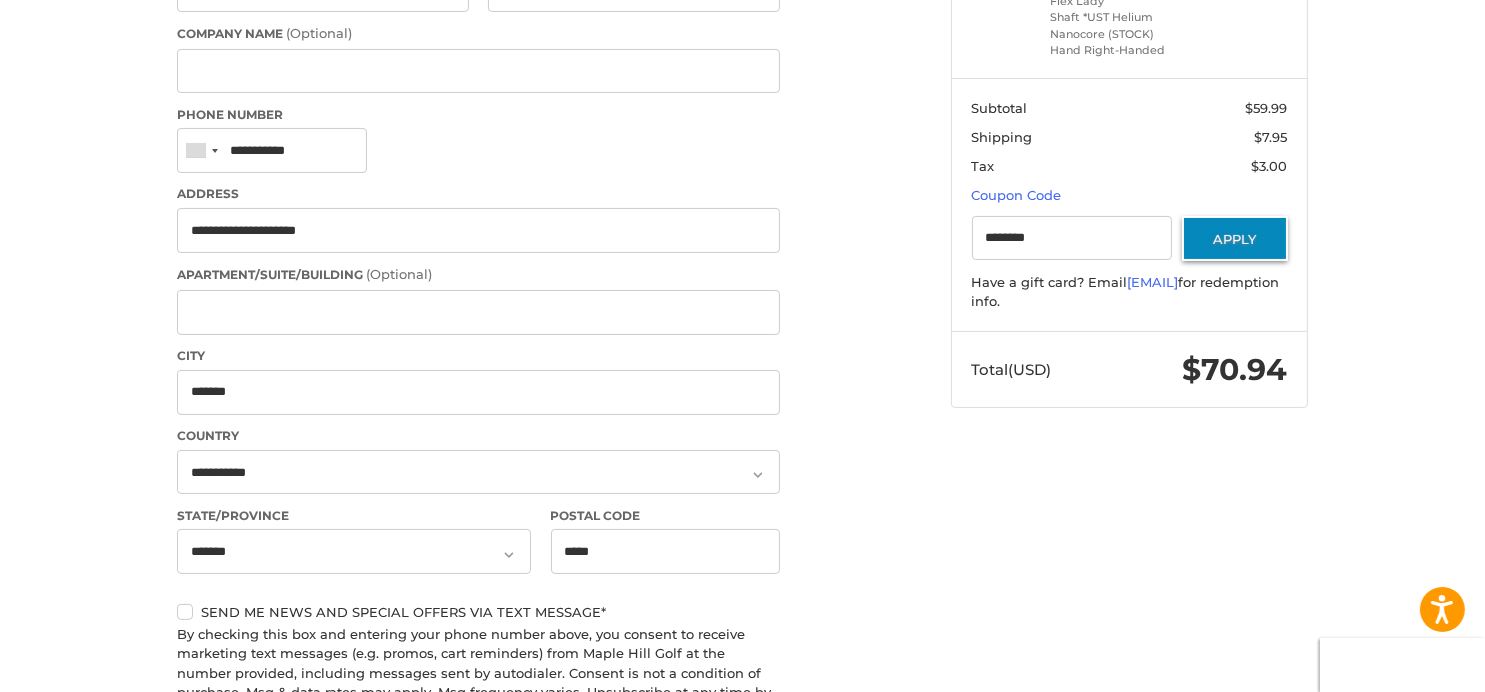 click on "Apply" at bounding box center [1235, 238] 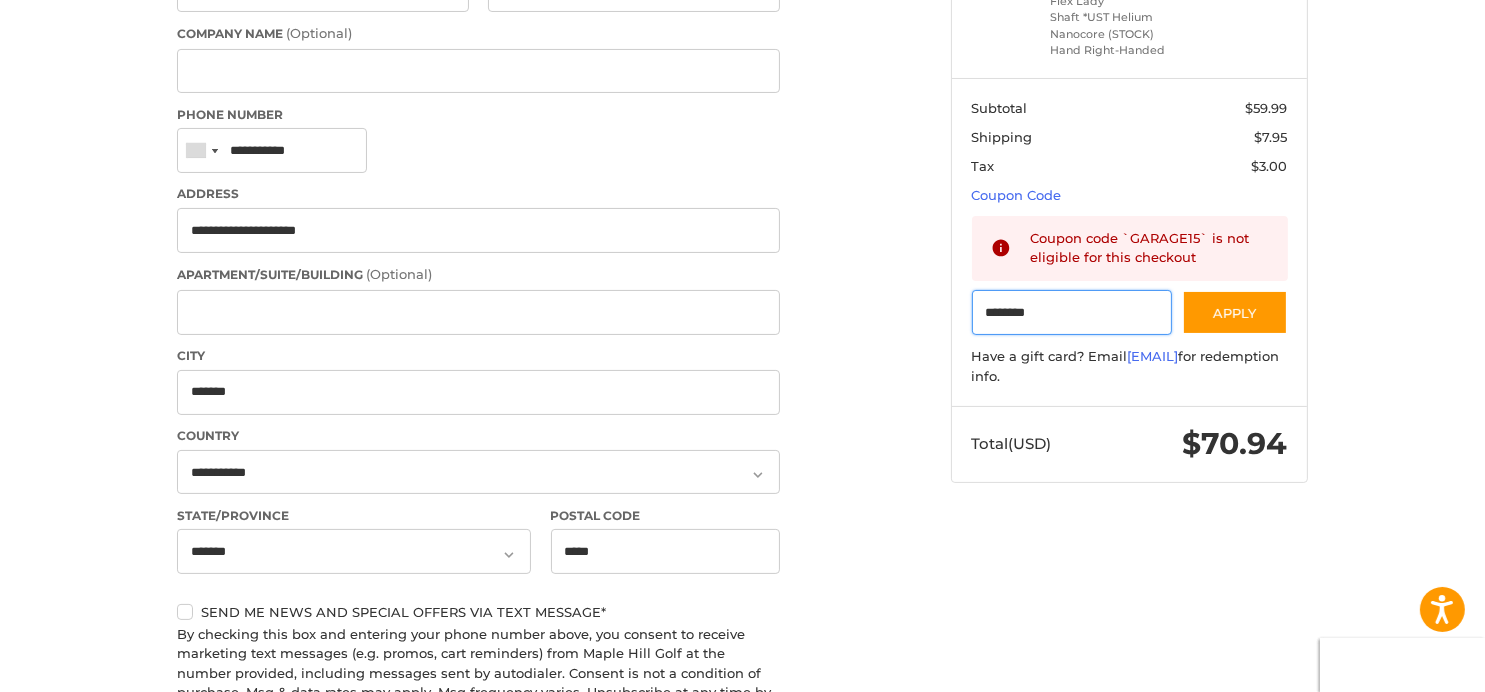 drag, startPoint x: 1081, startPoint y: 316, endPoint x: 831, endPoint y: 329, distance: 250.33777 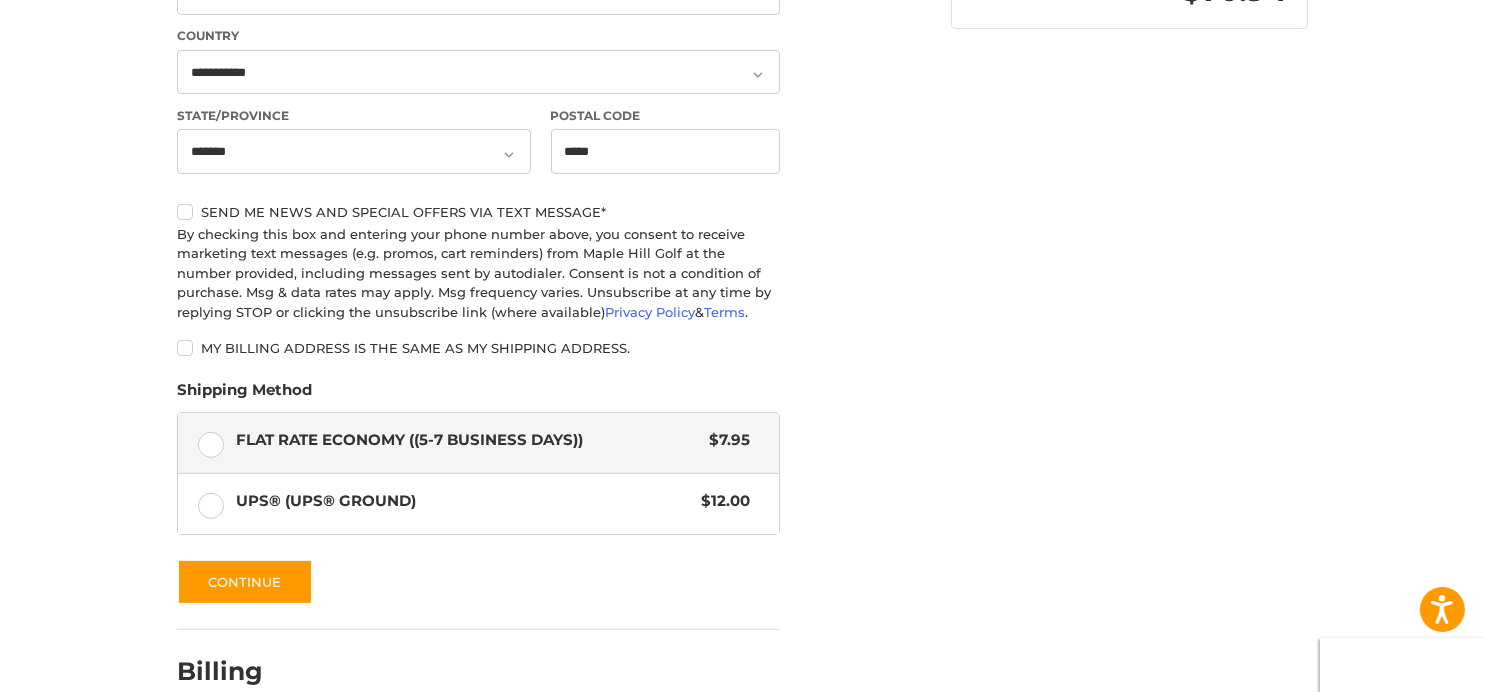 scroll, scrollTop: 908, scrollLeft: 0, axis: vertical 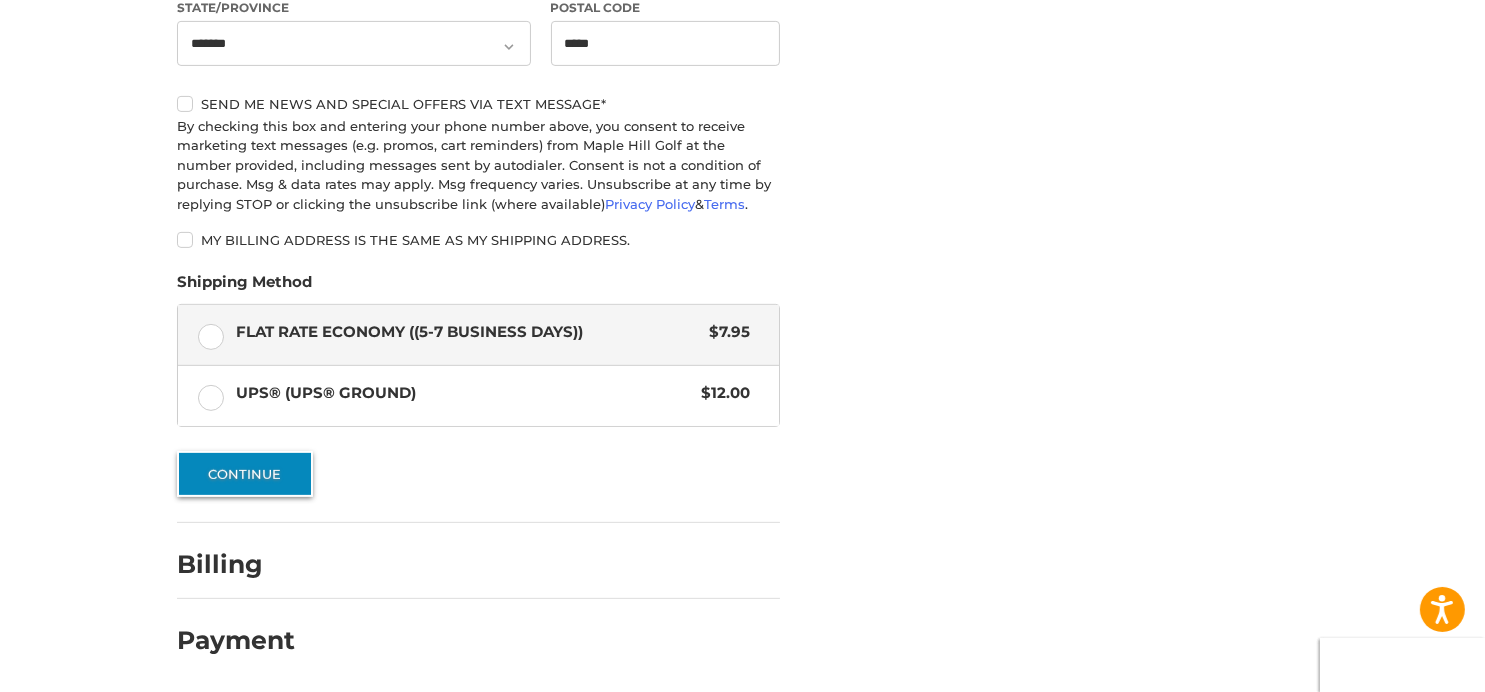 type 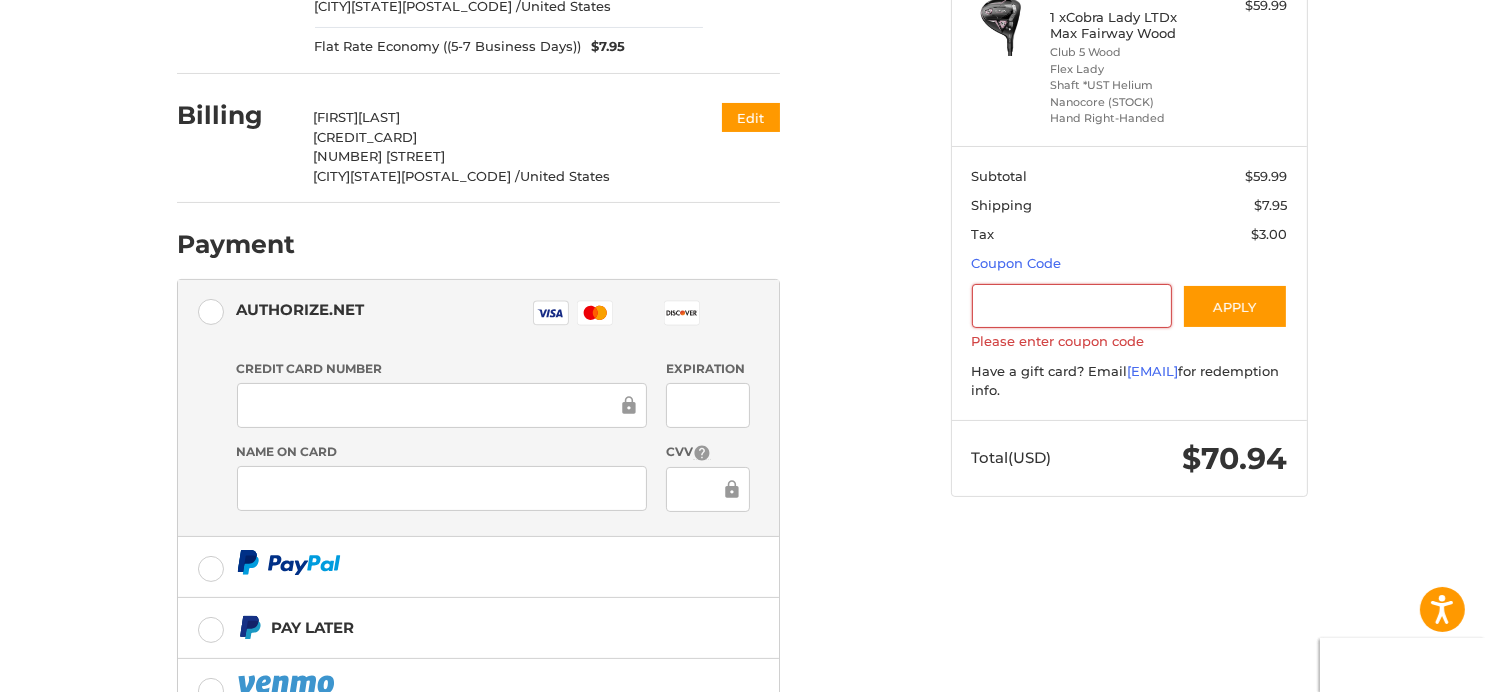 scroll, scrollTop: 198, scrollLeft: 0, axis: vertical 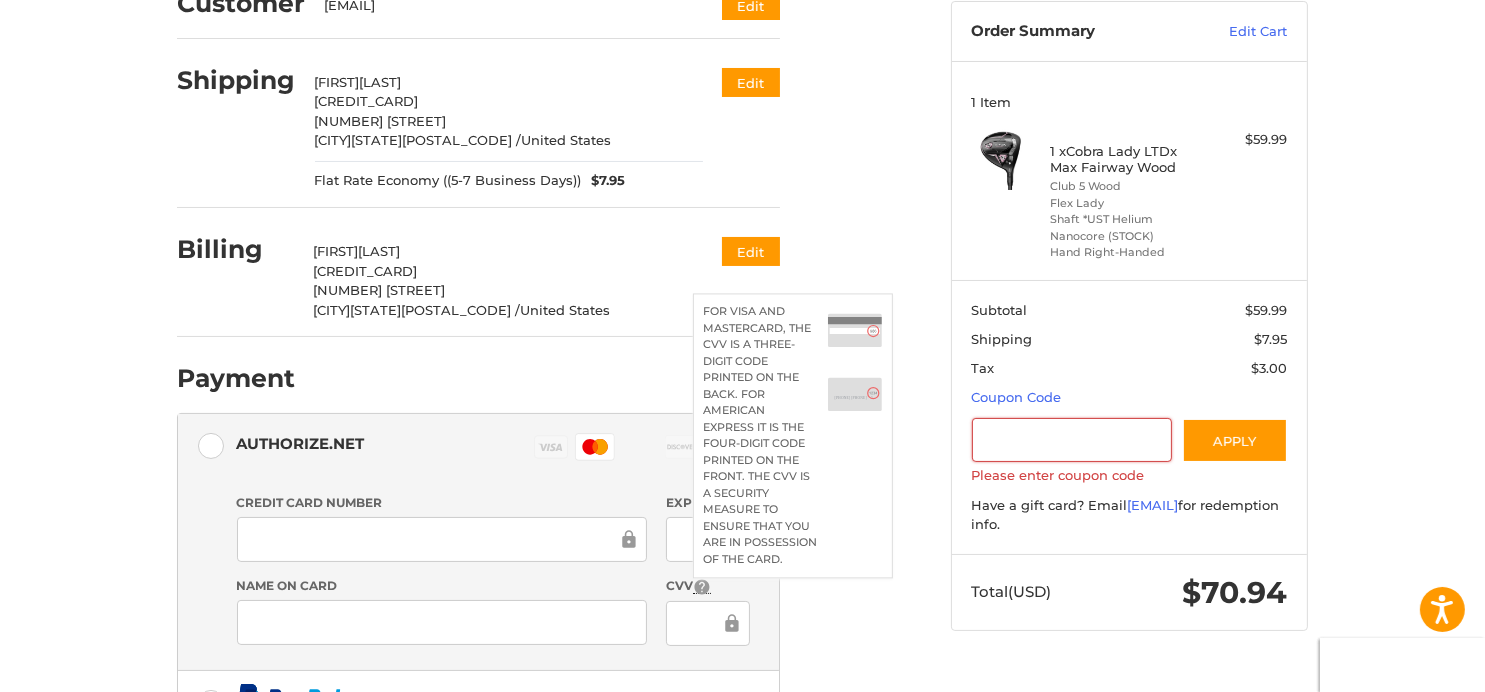 click 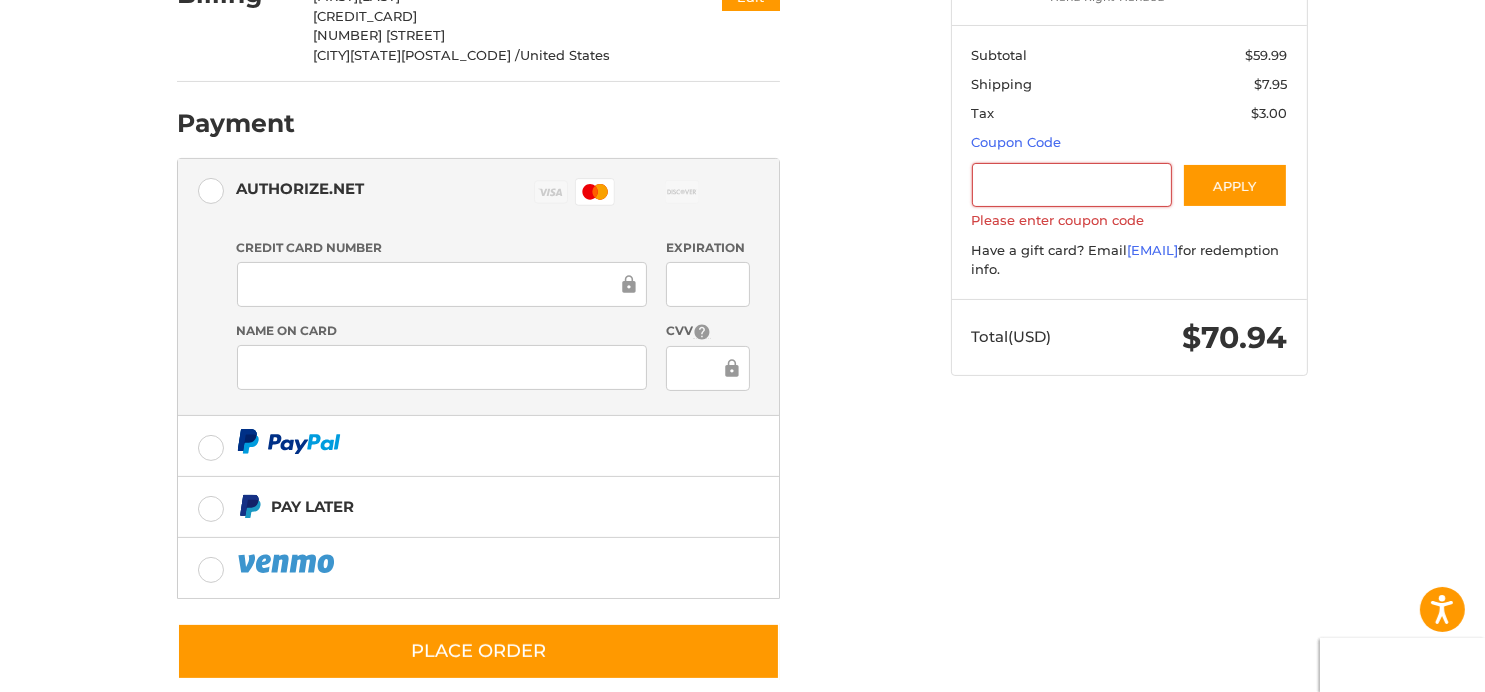 scroll, scrollTop: 482, scrollLeft: 0, axis: vertical 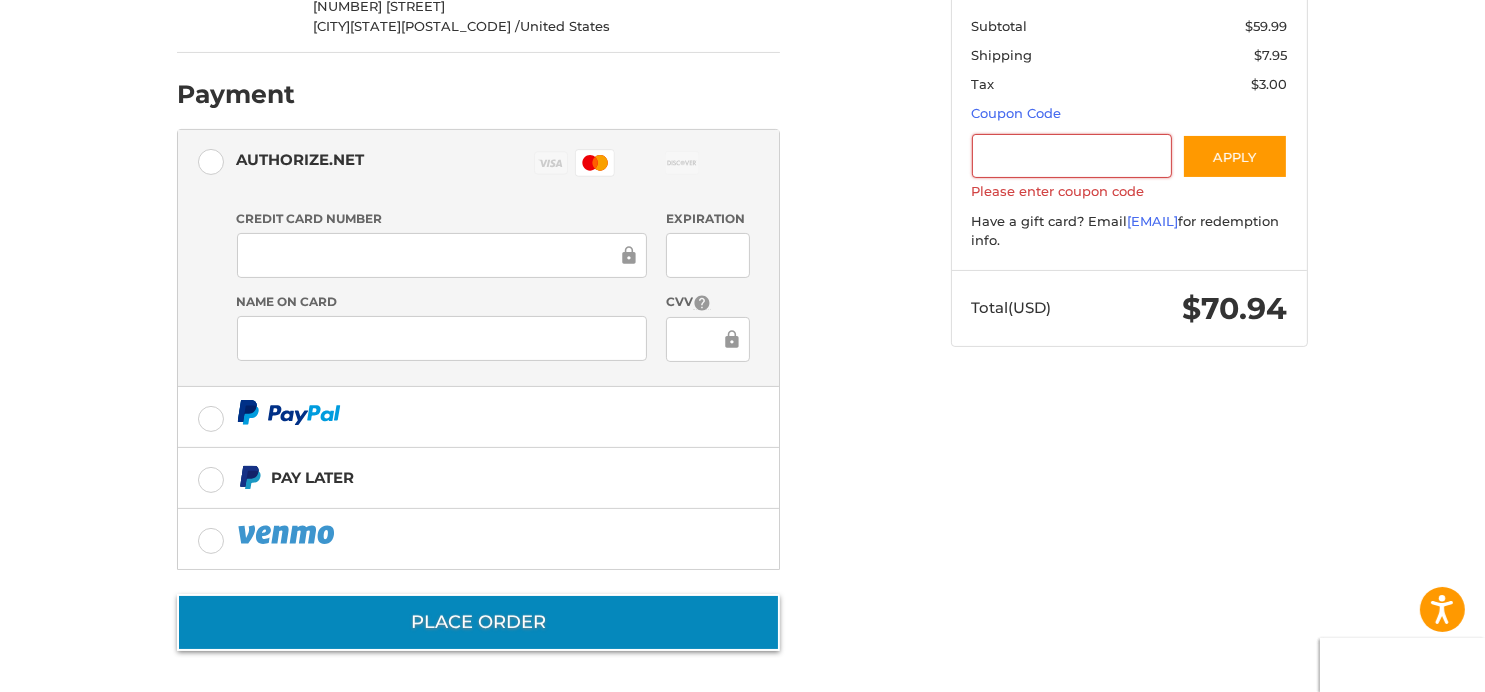 click on "Place Order" at bounding box center (478, 622) 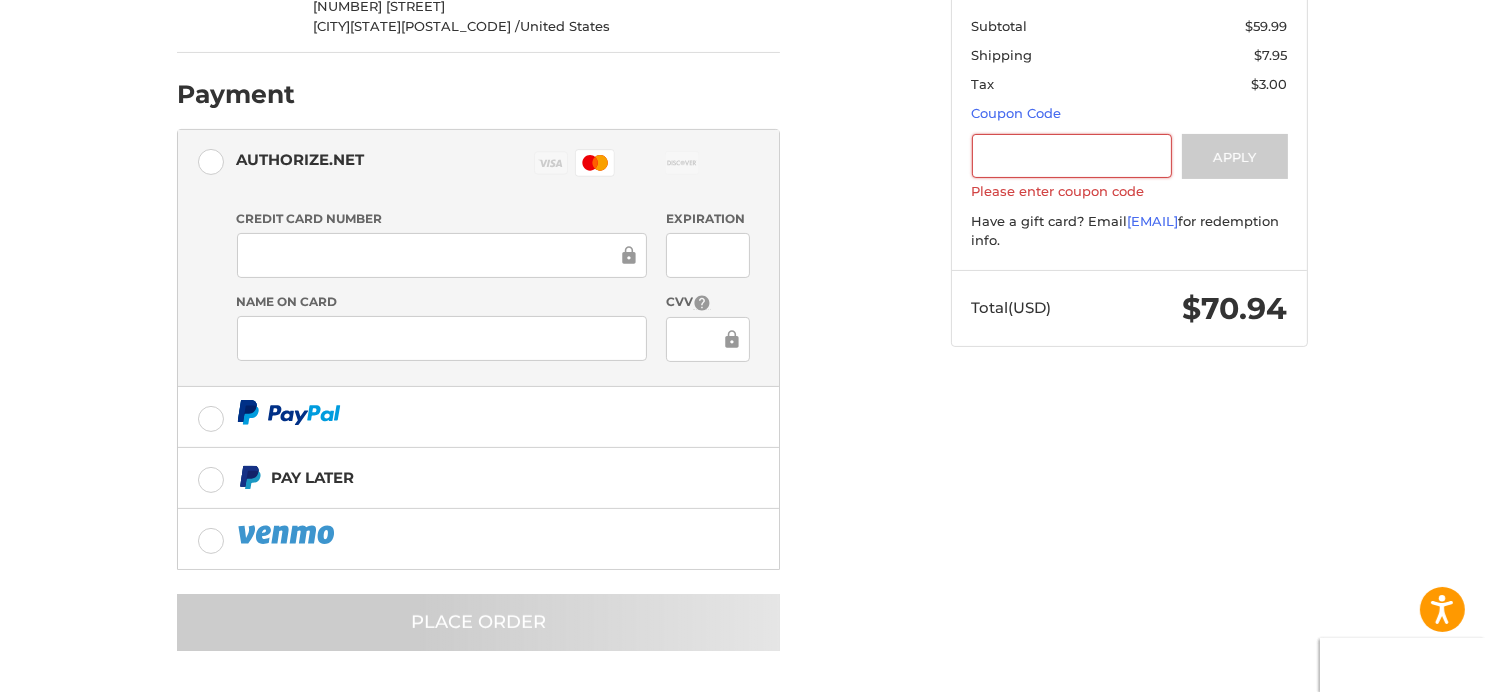 scroll, scrollTop: 25, scrollLeft: 0, axis: vertical 